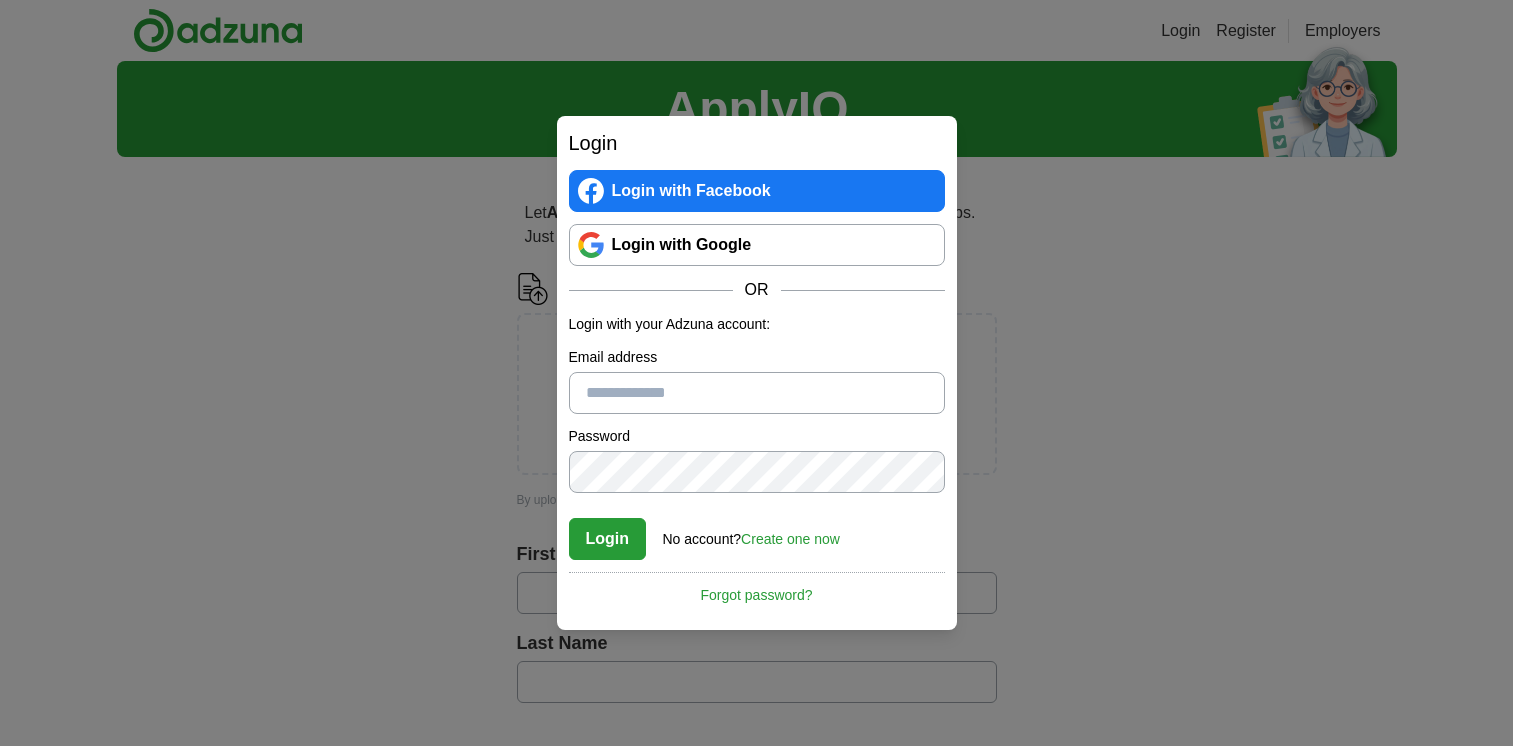 scroll, scrollTop: 0, scrollLeft: 0, axis: both 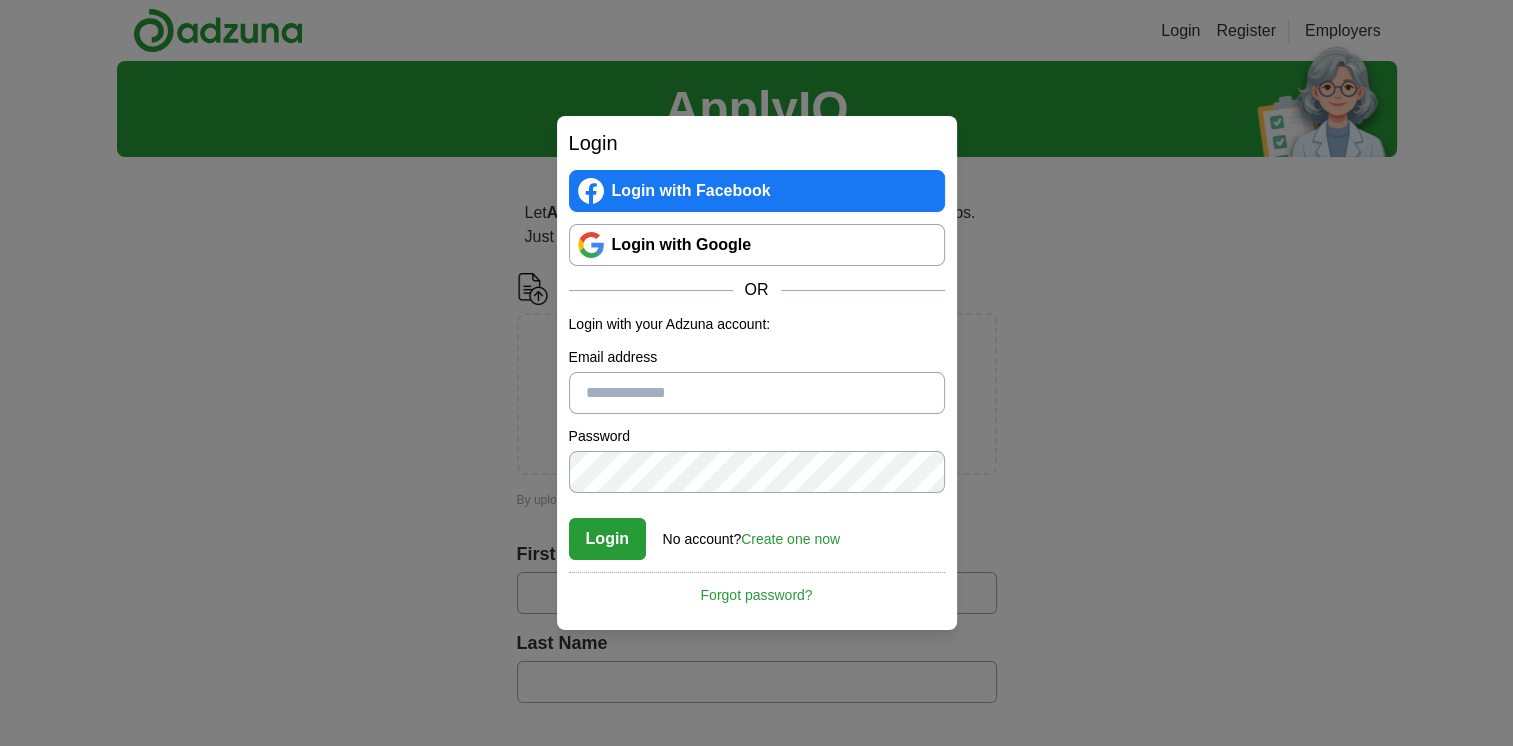 click on "Email address" at bounding box center [757, 393] 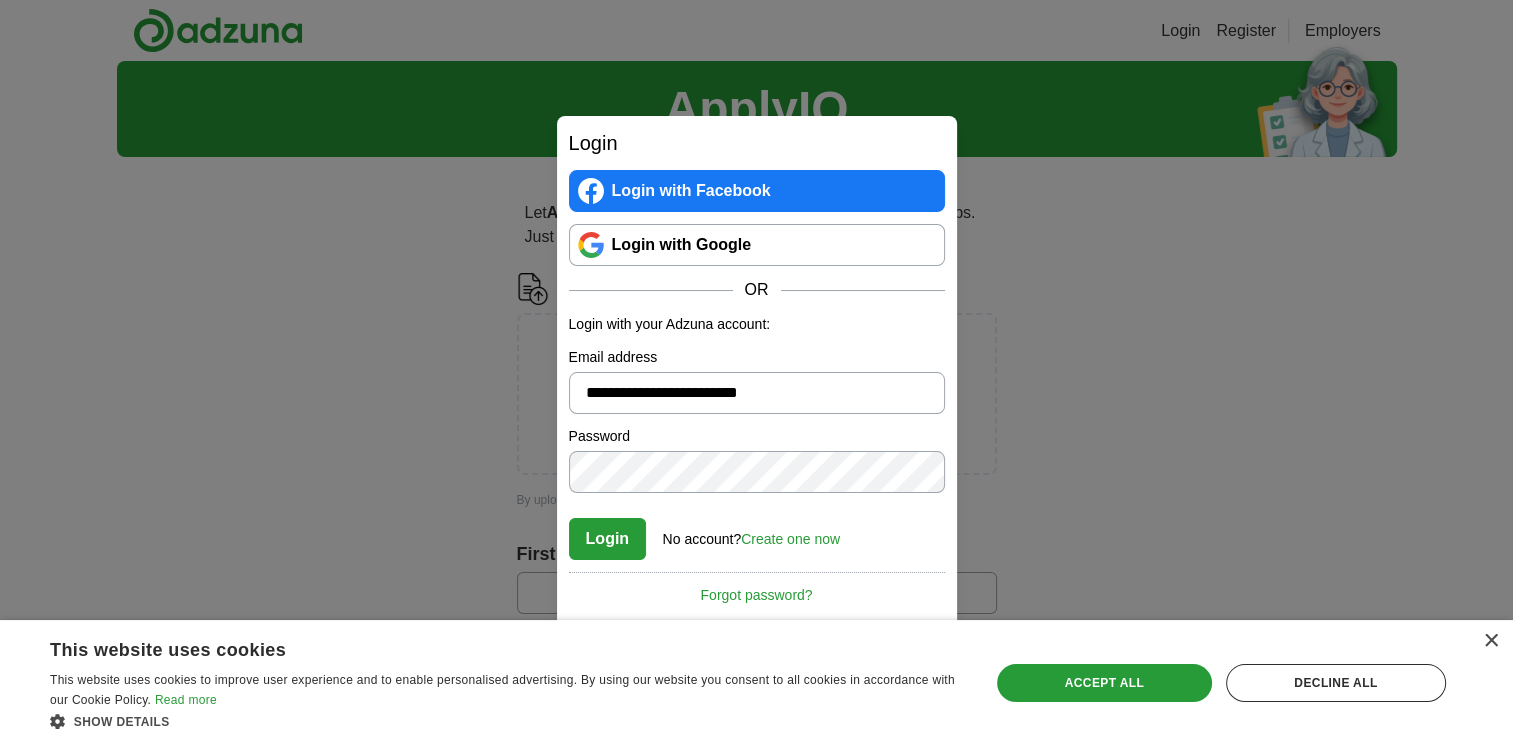 click on "Create one now" at bounding box center [790, 539] 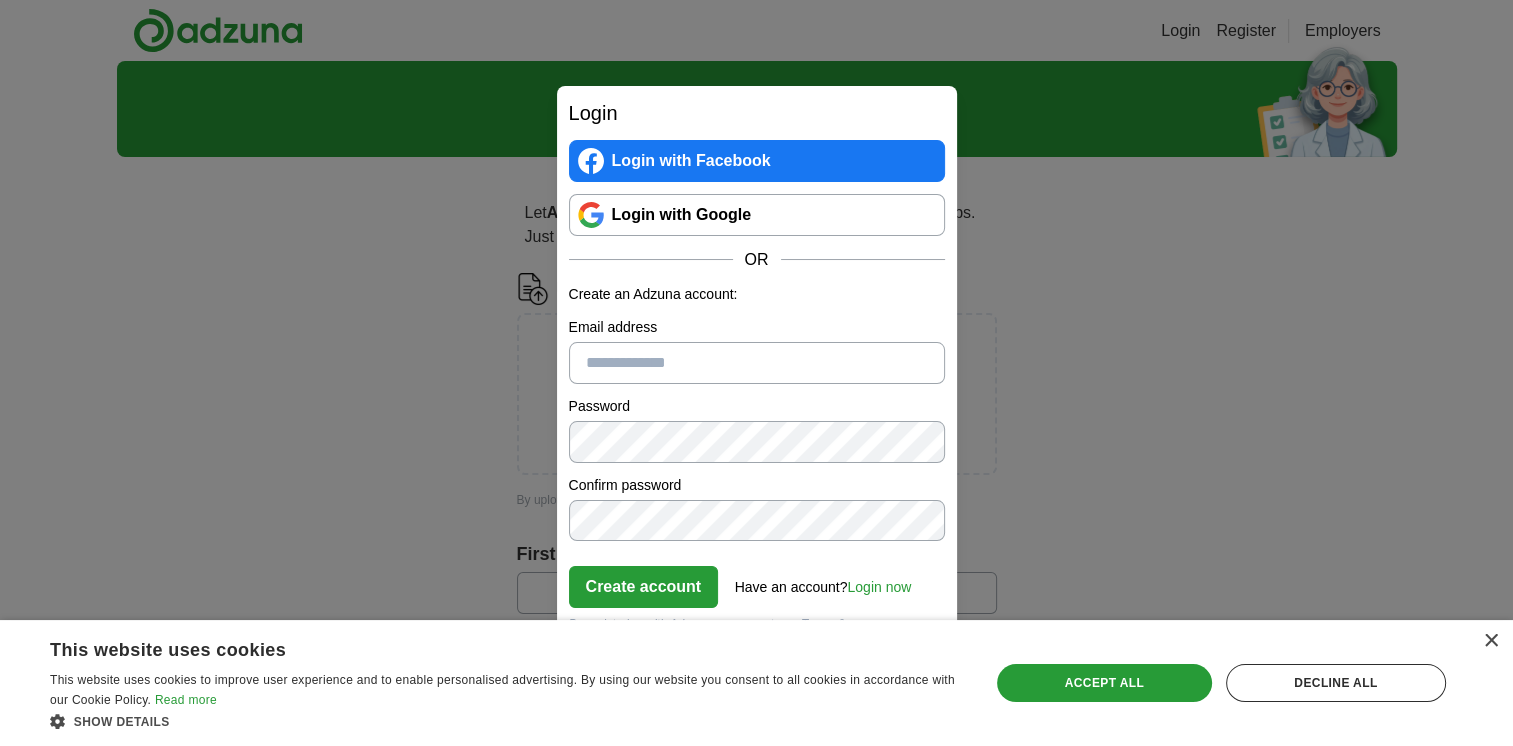 click on "Email address" at bounding box center (757, 363) 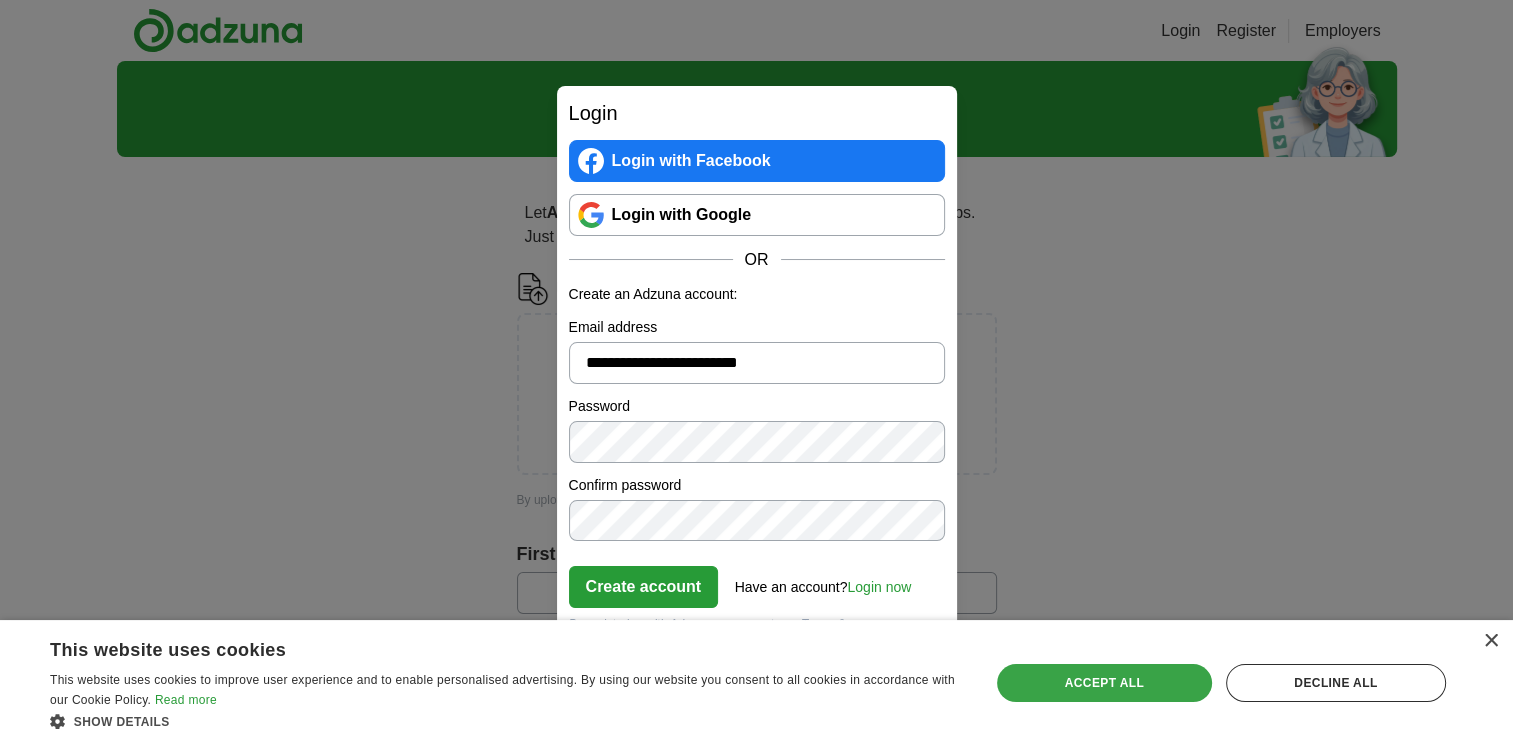 click on "Accept all" at bounding box center (1104, 683) 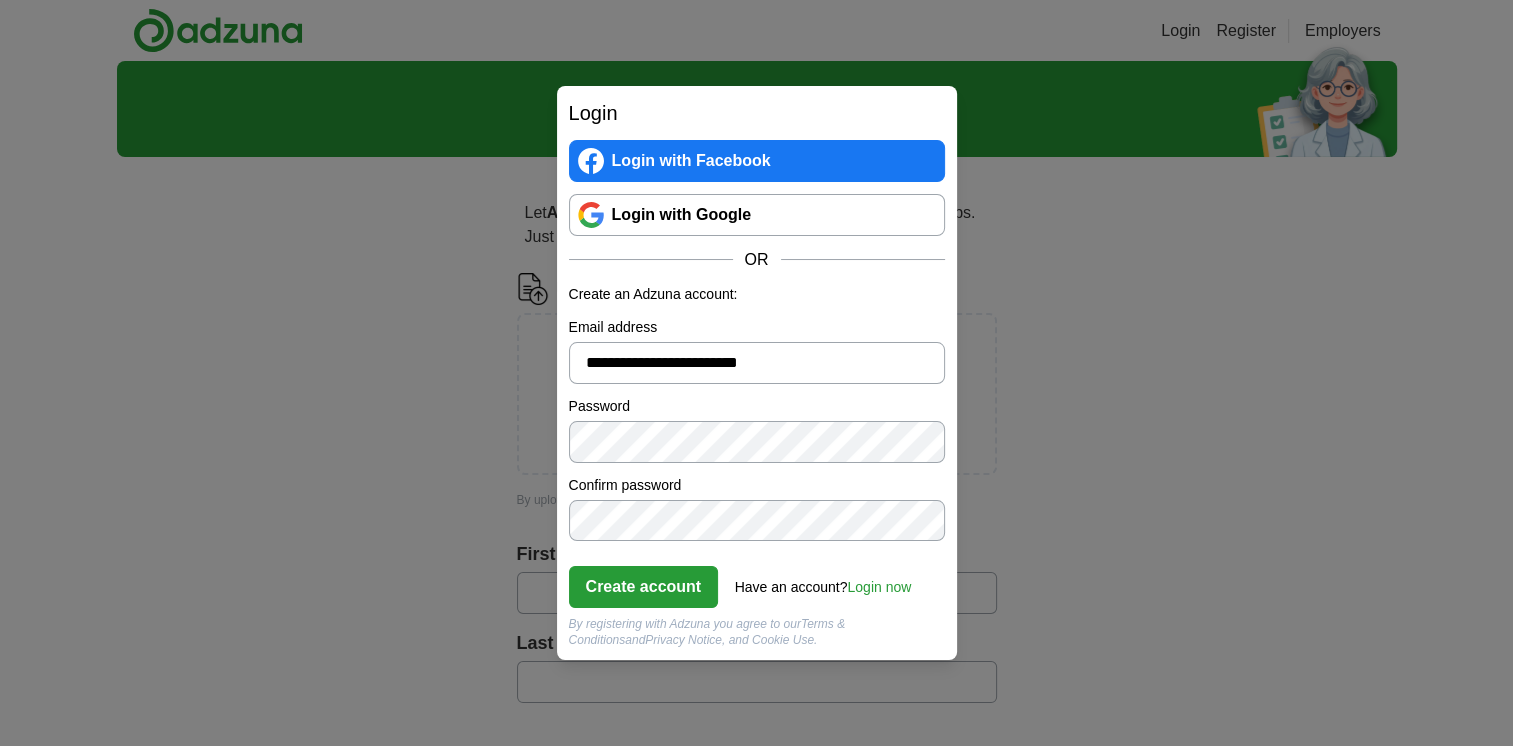 click on "Password" at bounding box center (757, 429) 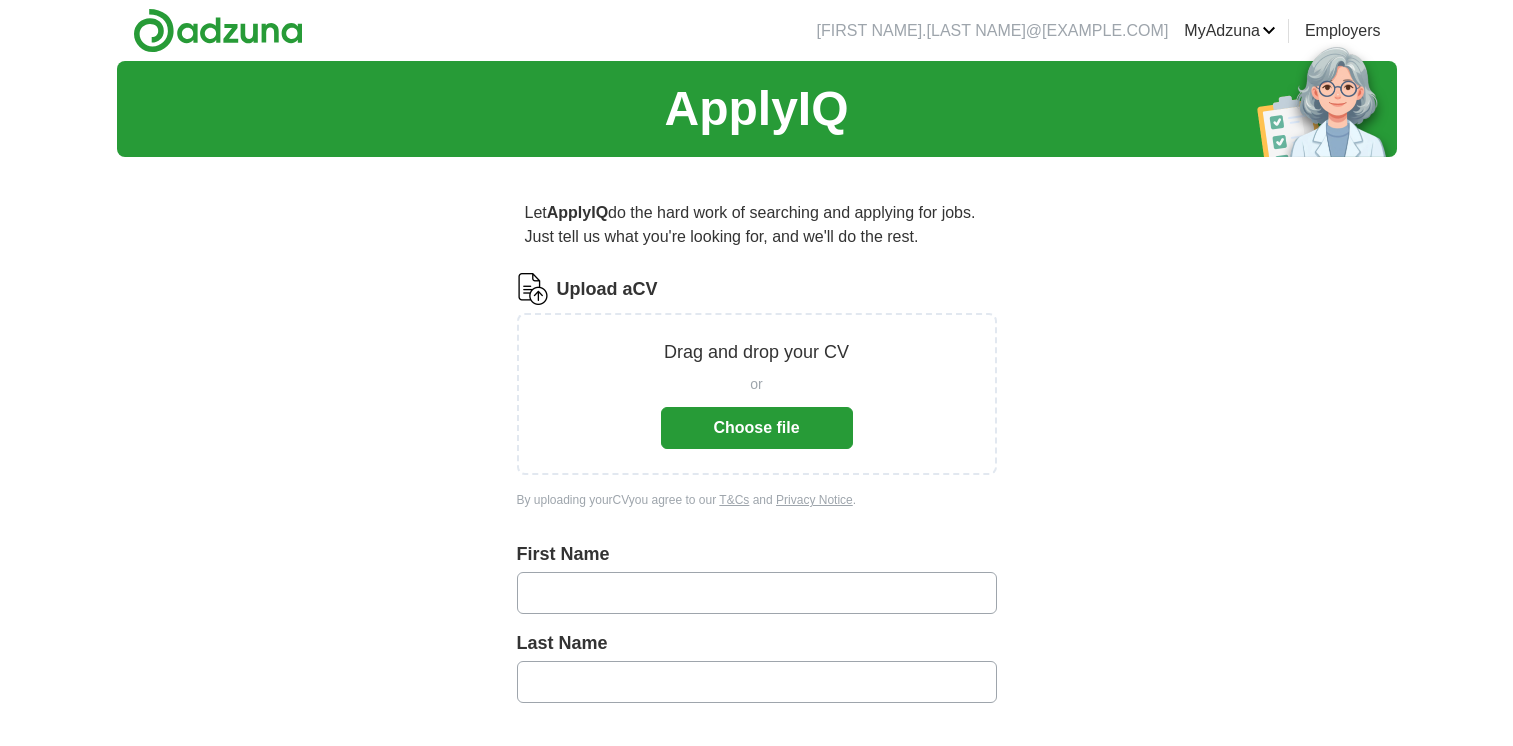 scroll, scrollTop: 0, scrollLeft: 0, axis: both 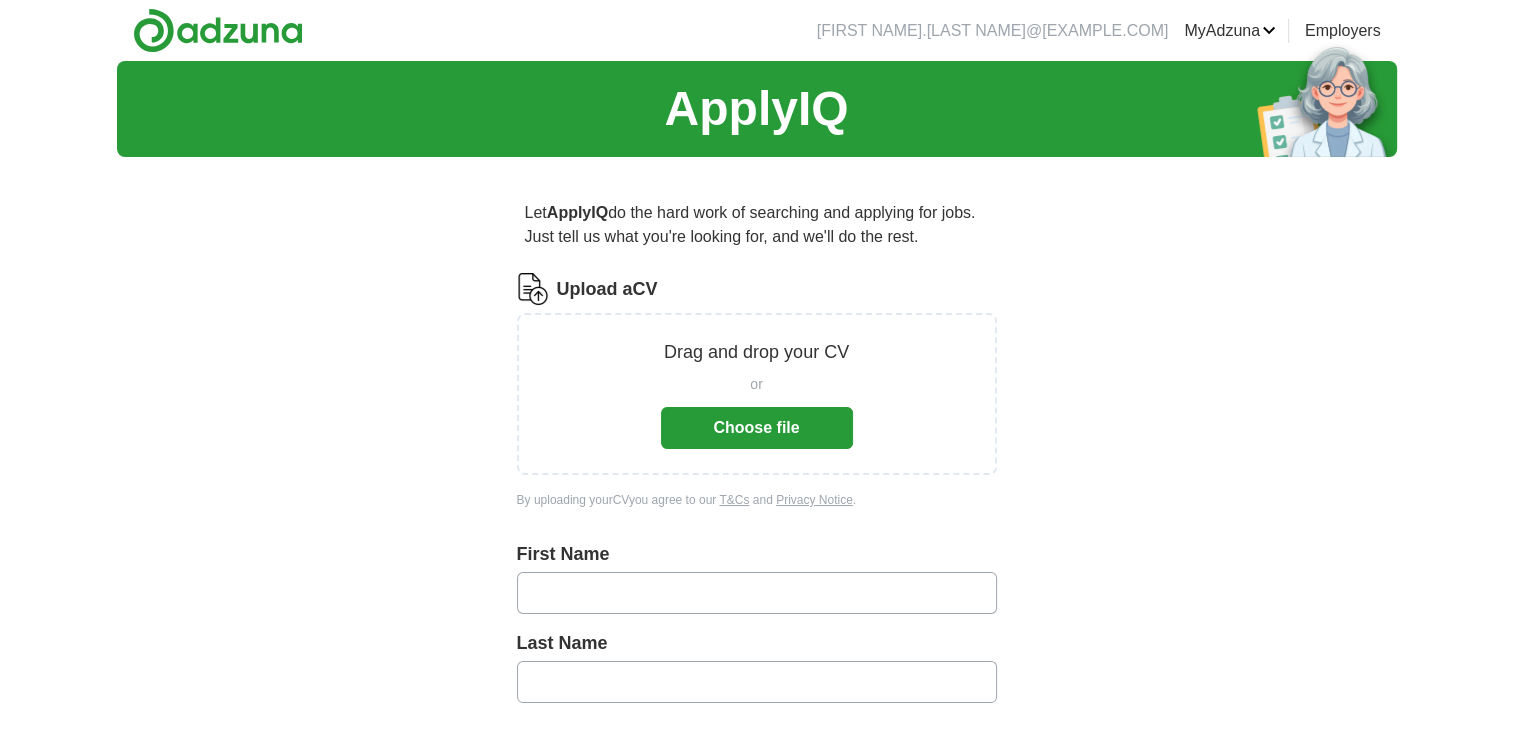 click on "Choose file" at bounding box center (757, 428) 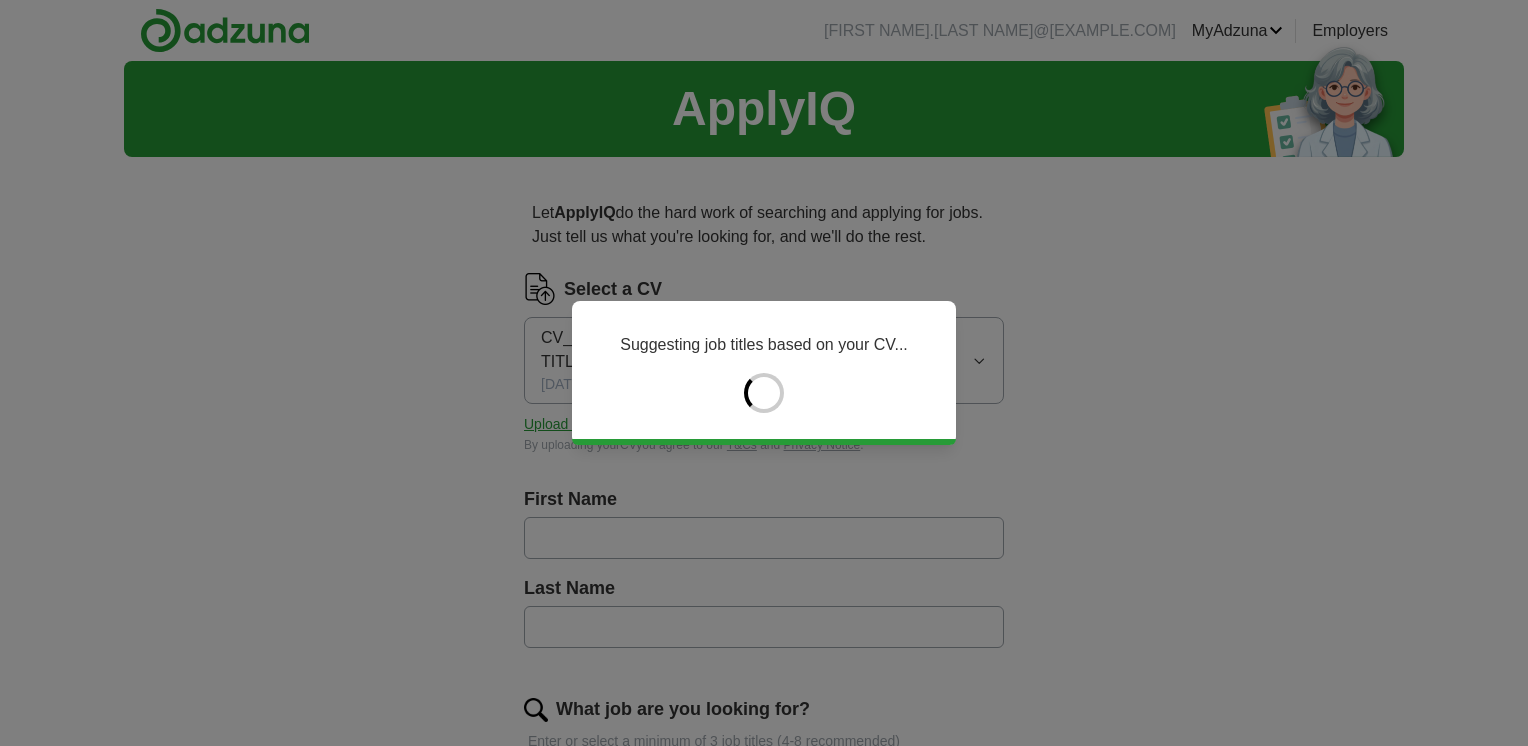 type on "*******" 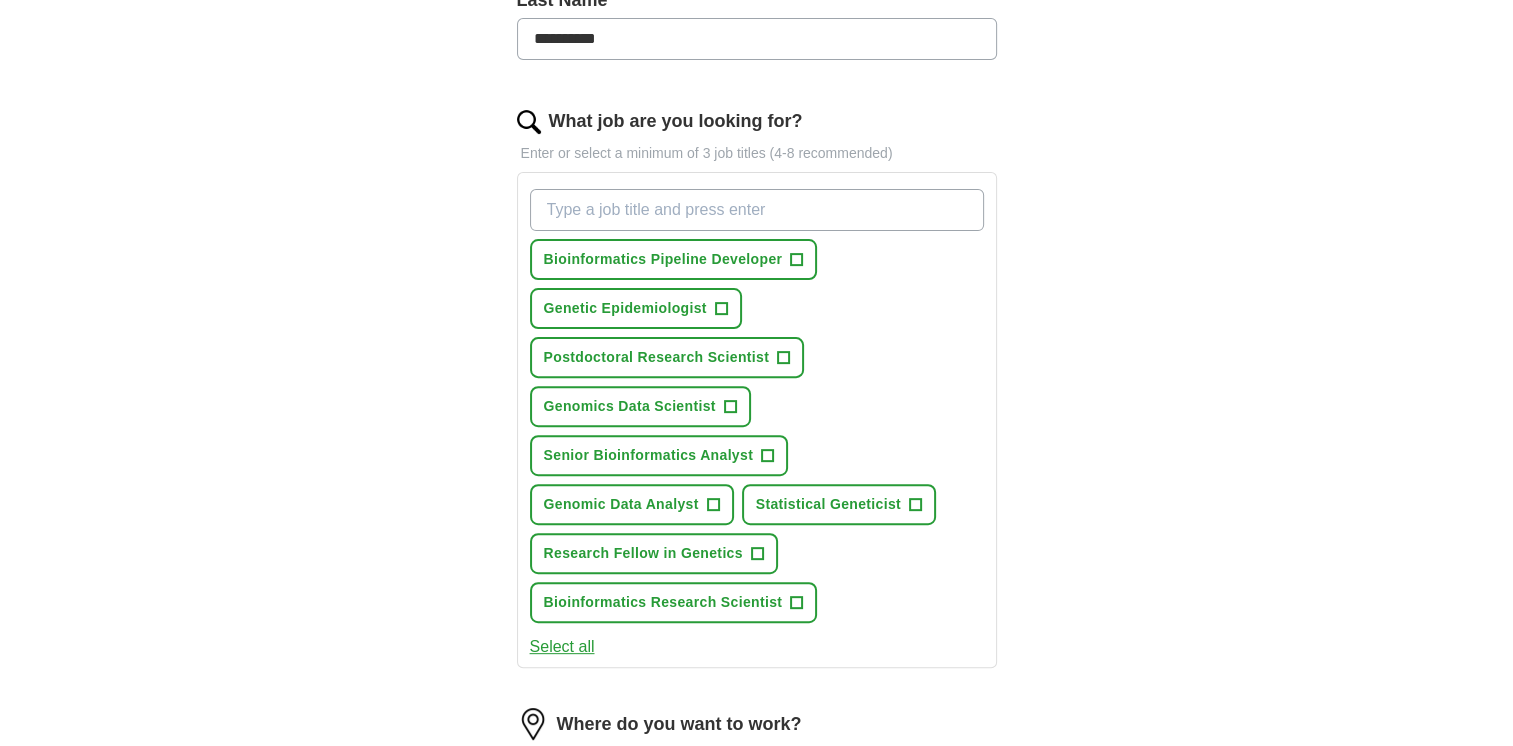 scroll, scrollTop: 592, scrollLeft: 0, axis: vertical 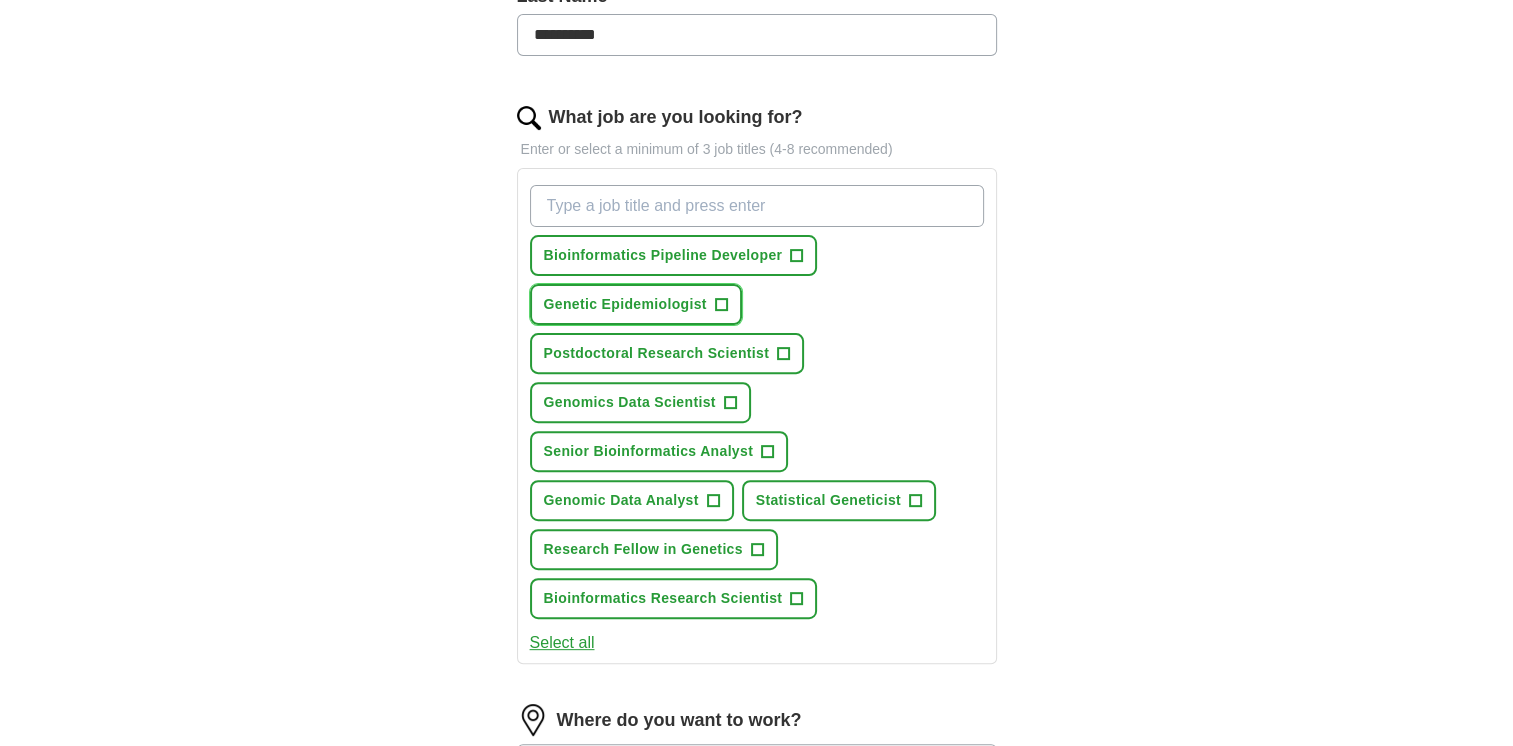 click on "+" at bounding box center (721, 305) 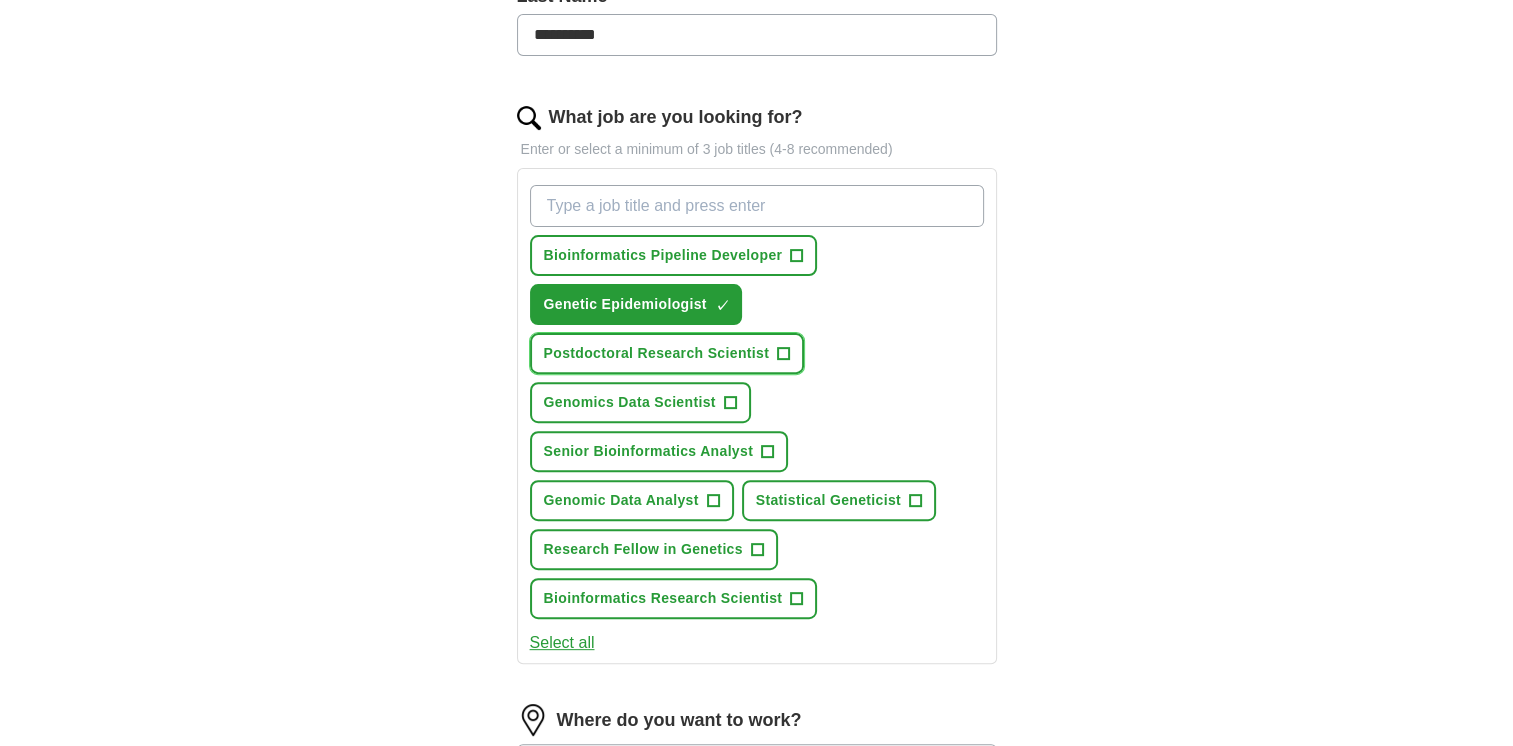 click on "Postdoctoral Research Scientist +" at bounding box center [667, 353] 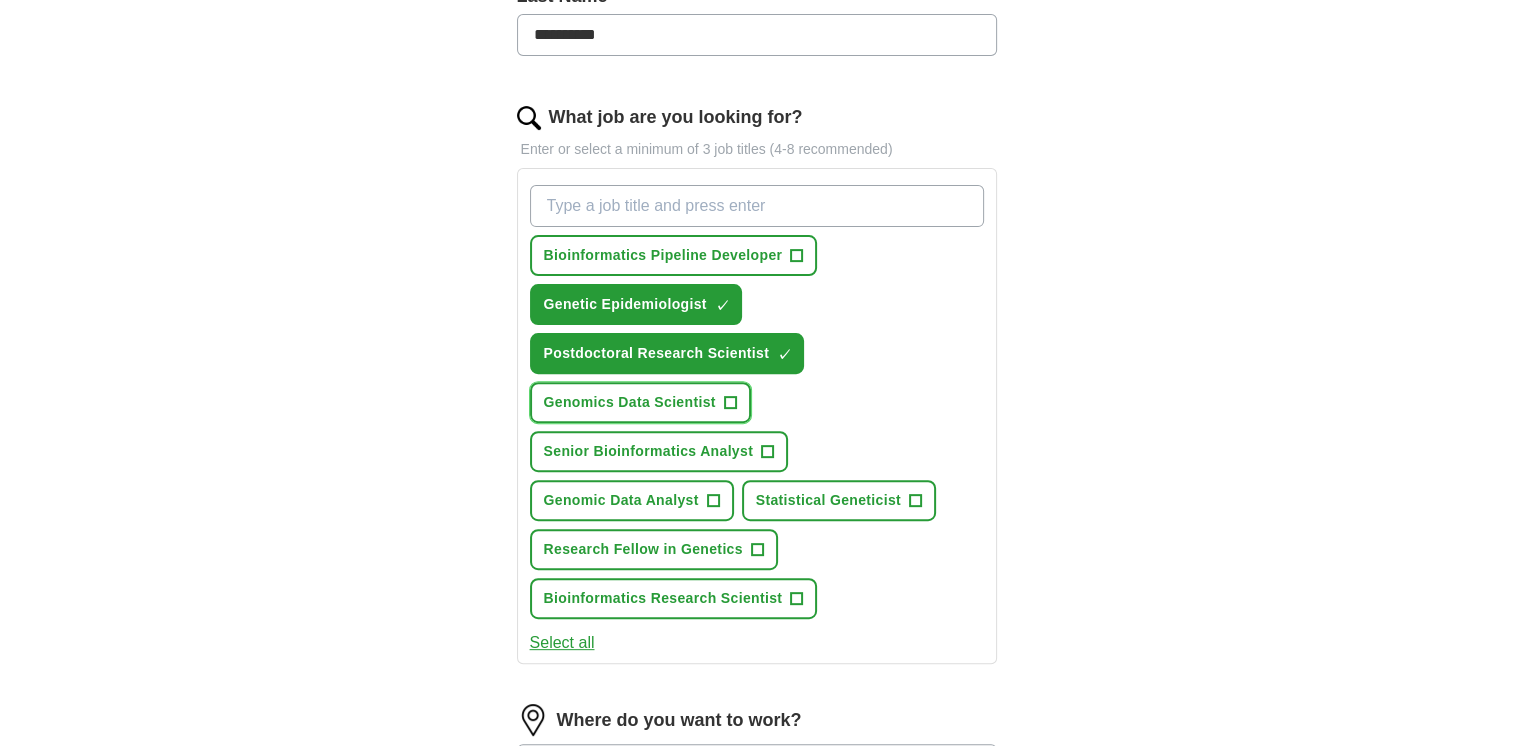 click on "Genomics Data Scientist +" at bounding box center [640, 402] 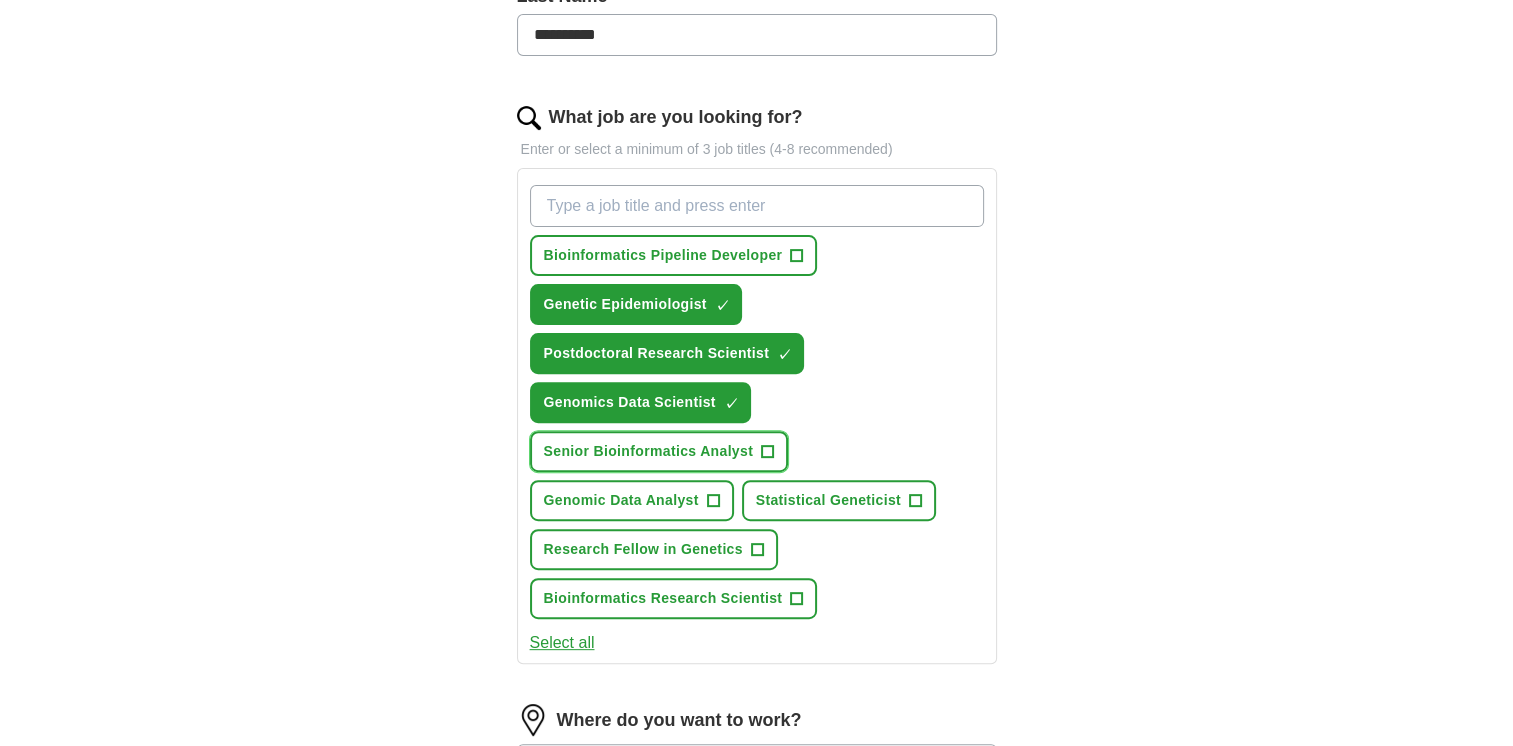 click on "Senior Bioinformatics Analyst" at bounding box center (649, 451) 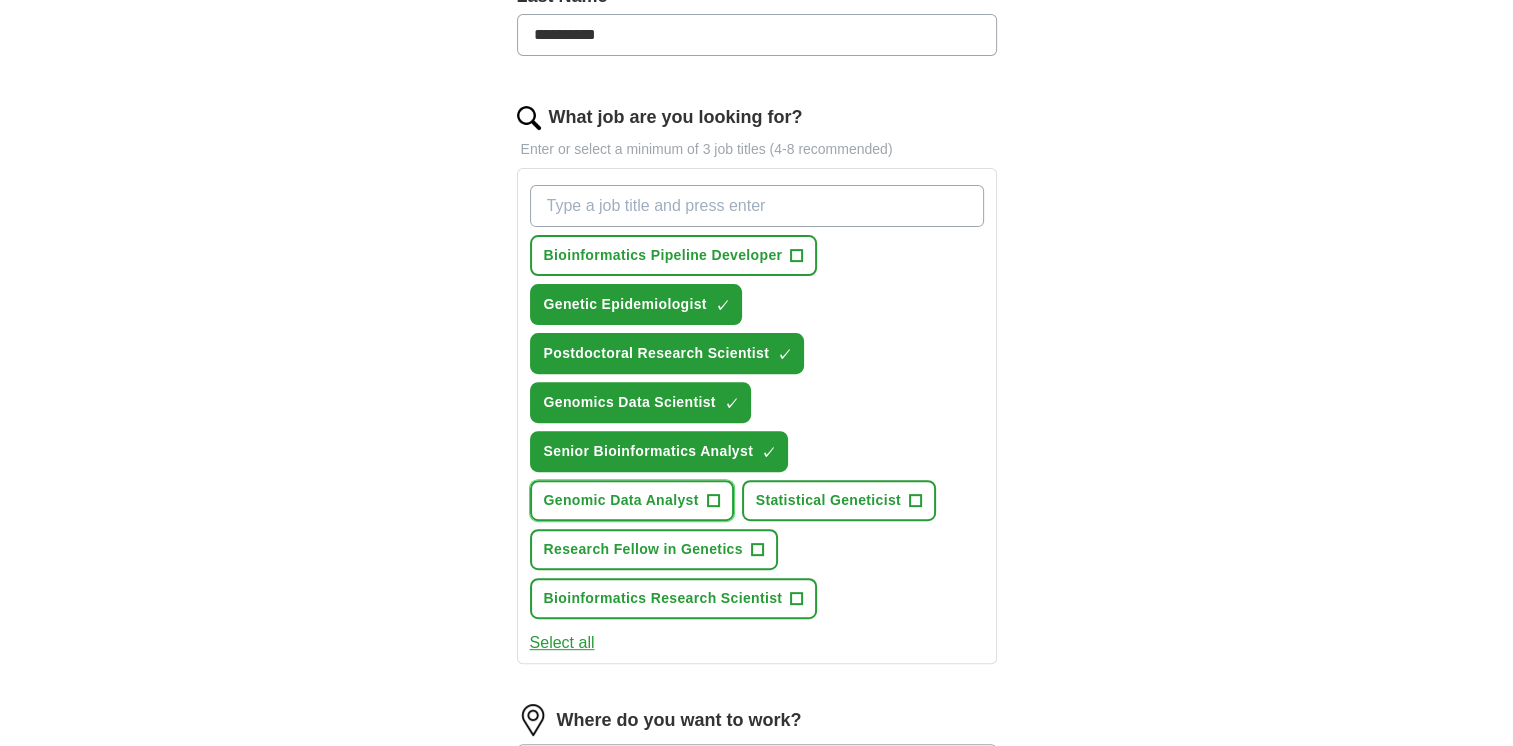 click on "Genomic Data Analyst +" at bounding box center (632, 500) 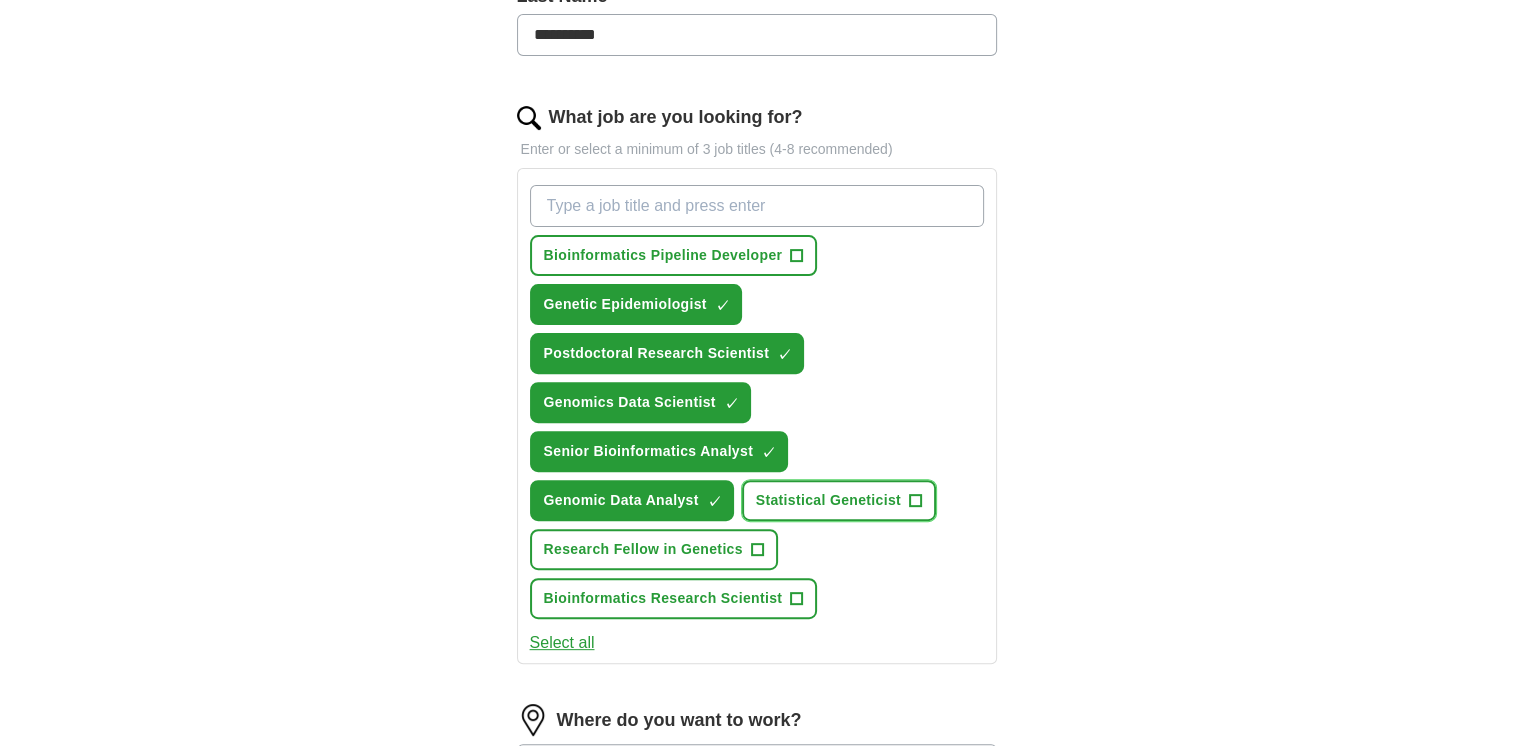 click on "Statistical Geneticist" at bounding box center [828, 500] 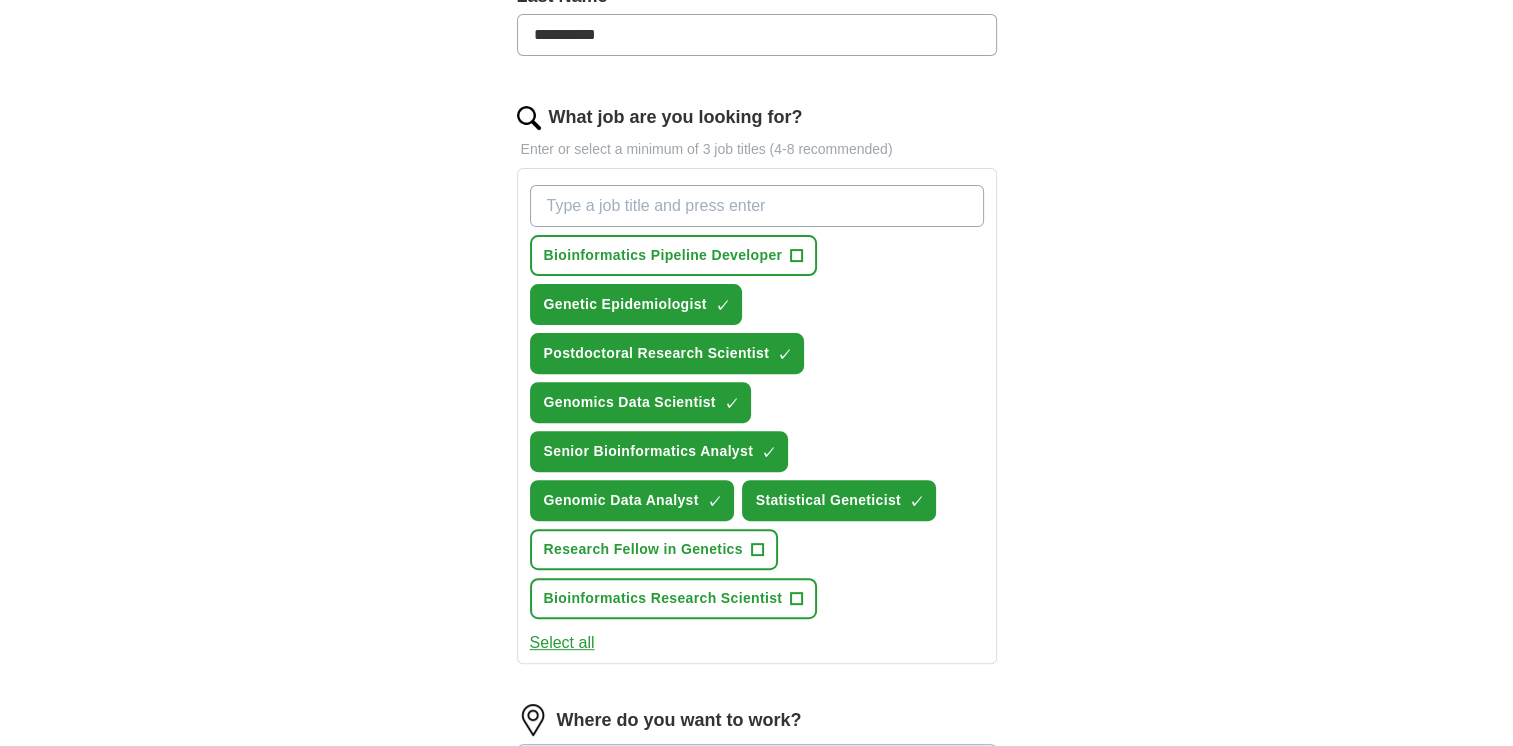 click on "Select all" at bounding box center [562, 643] 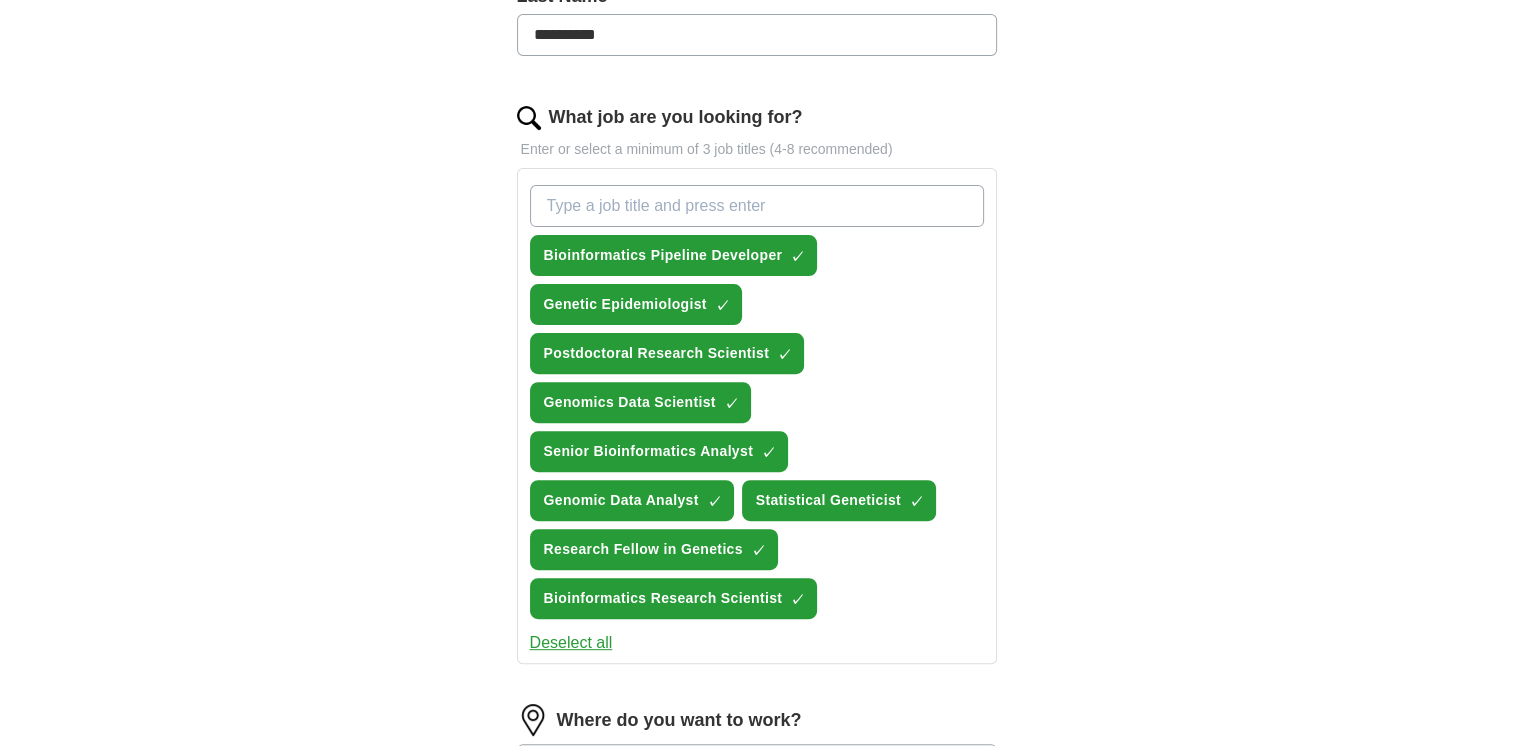 click on "What job are you looking for?" at bounding box center (757, 206) 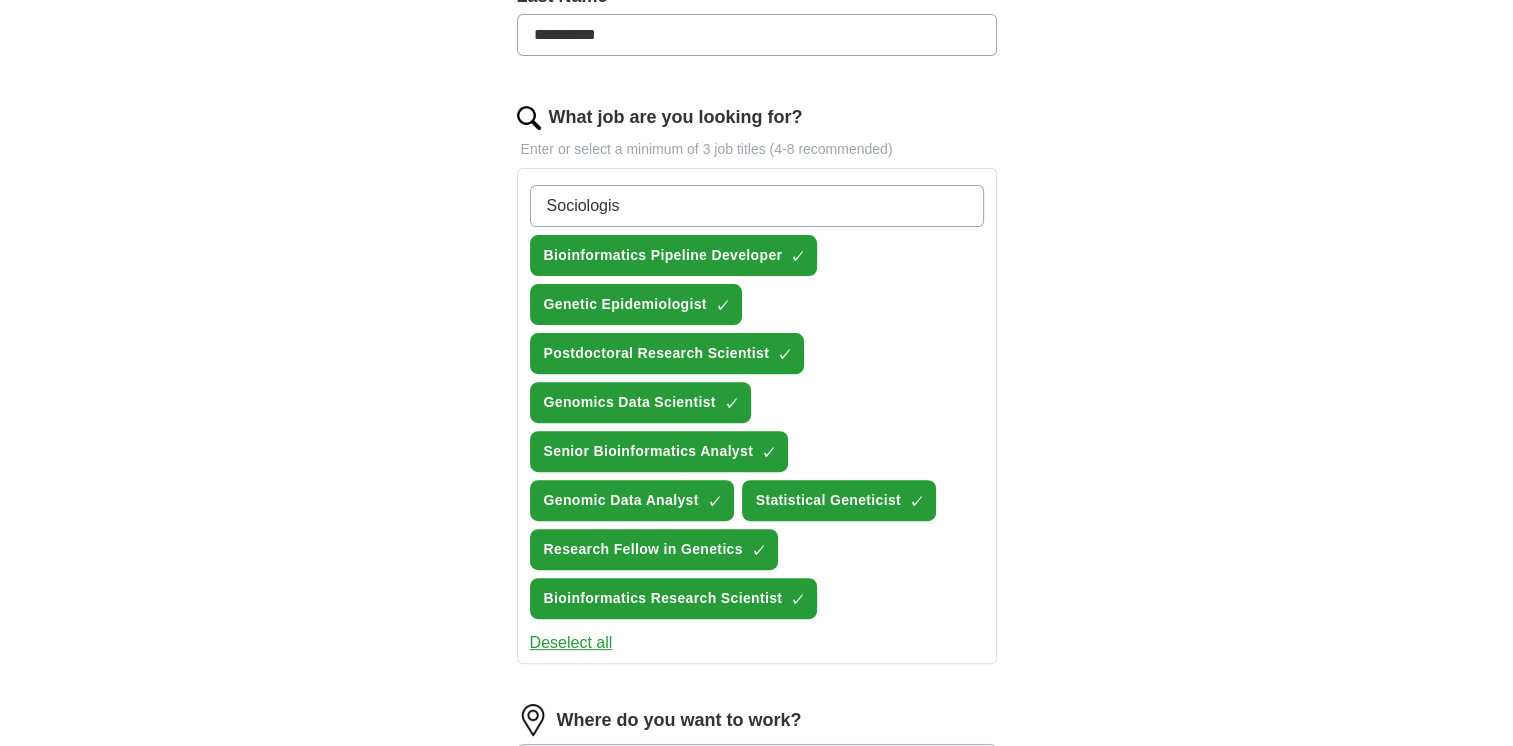 type on "Sociologist" 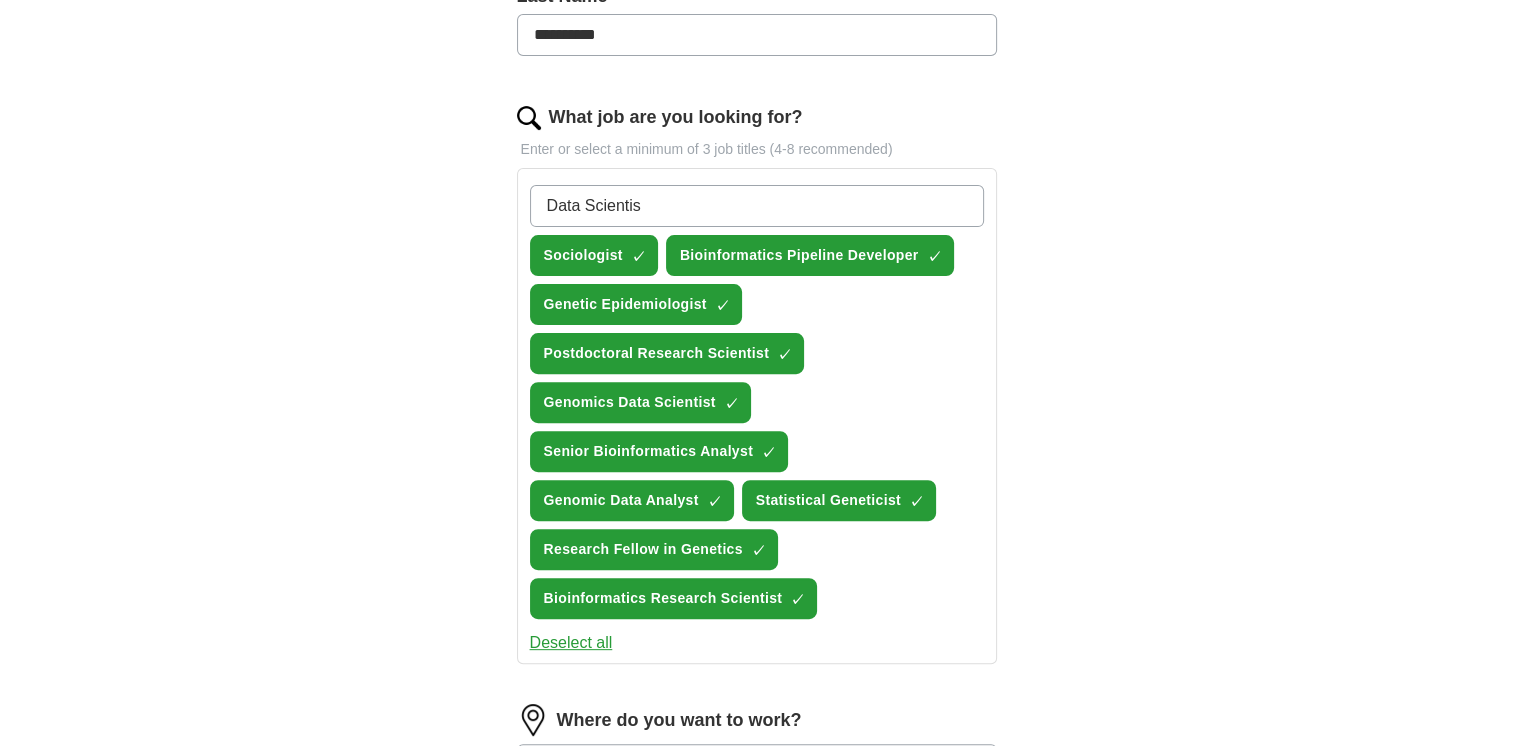 type on "Data Scientist" 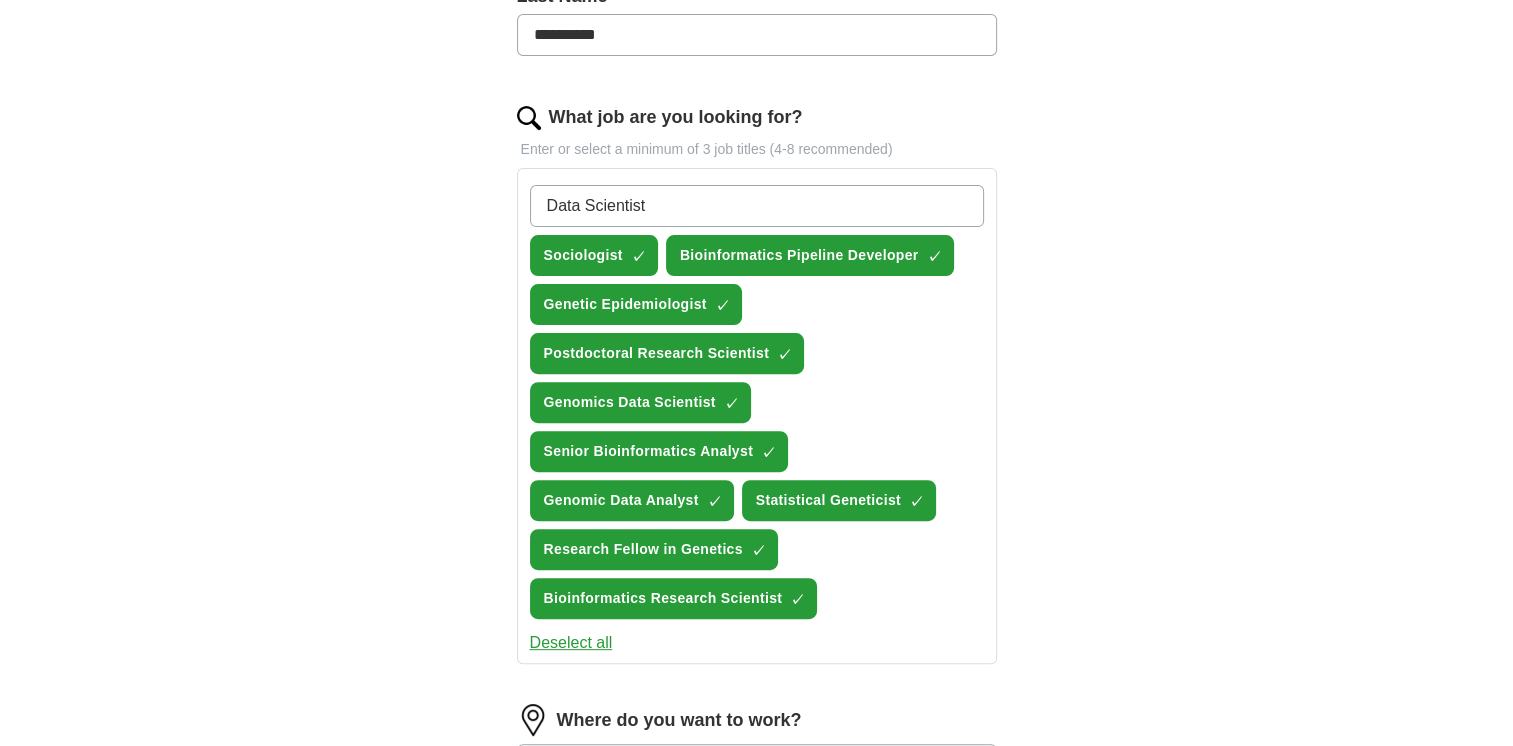type 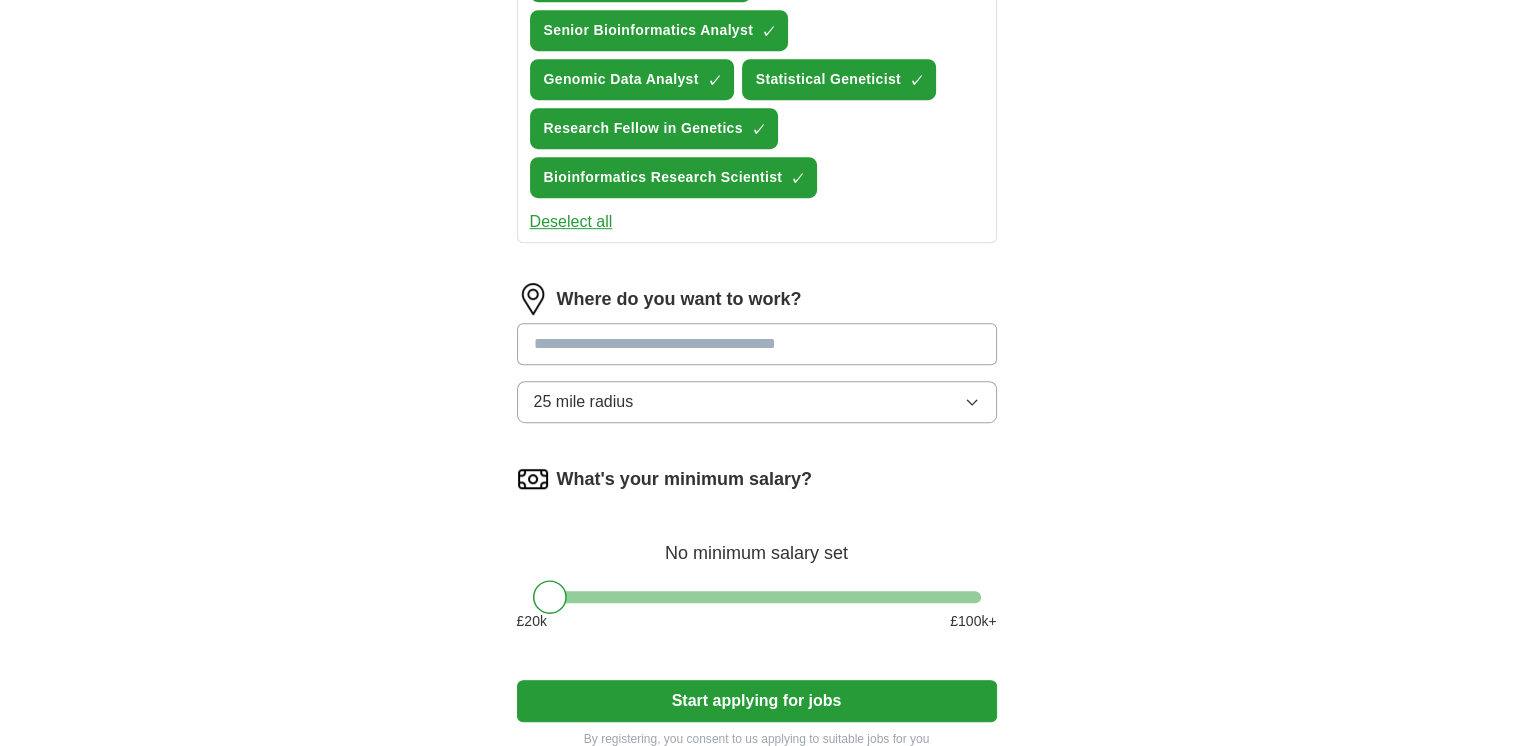 scroll, scrollTop: 1064, scrollLeft: 0, axis: vertical 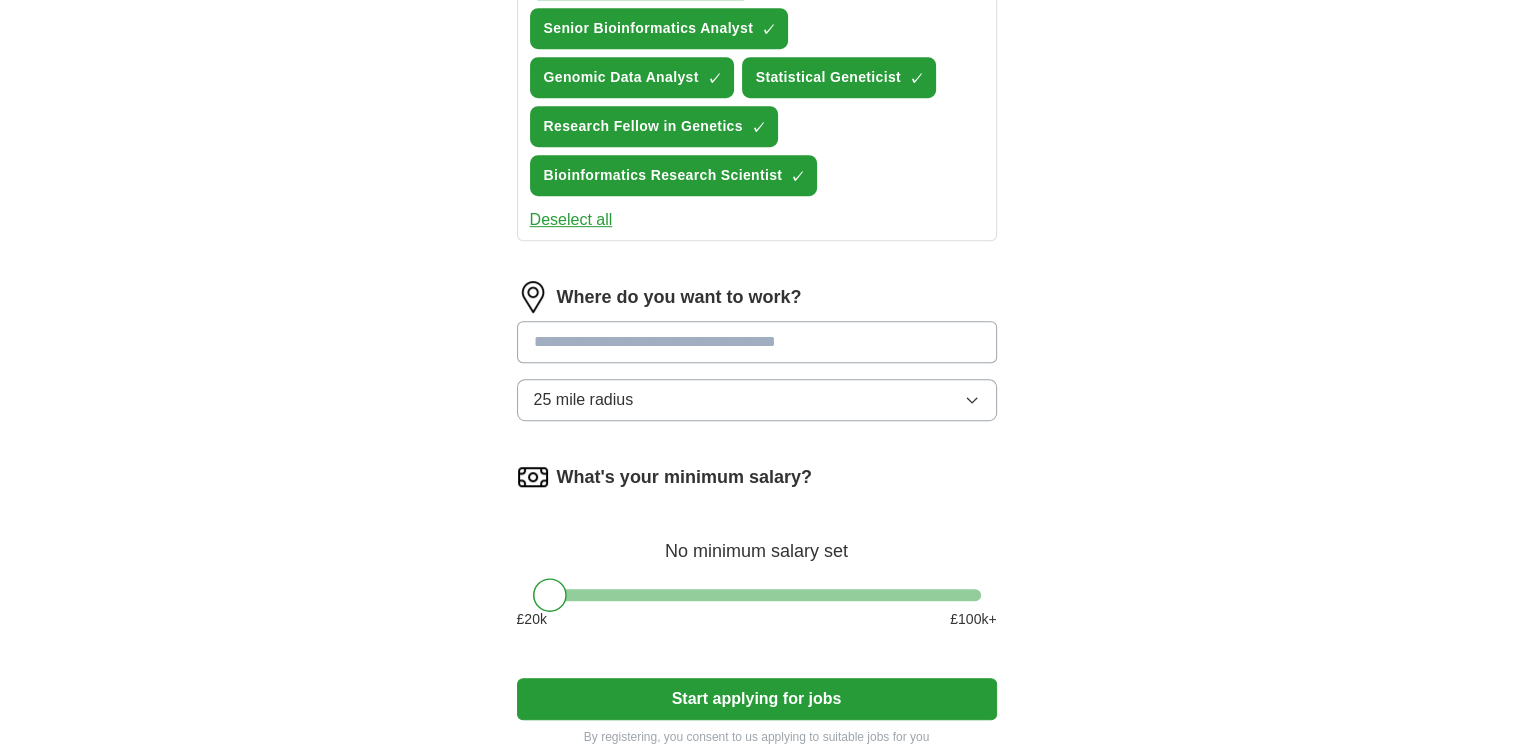 click at bounding box center [757, 342] 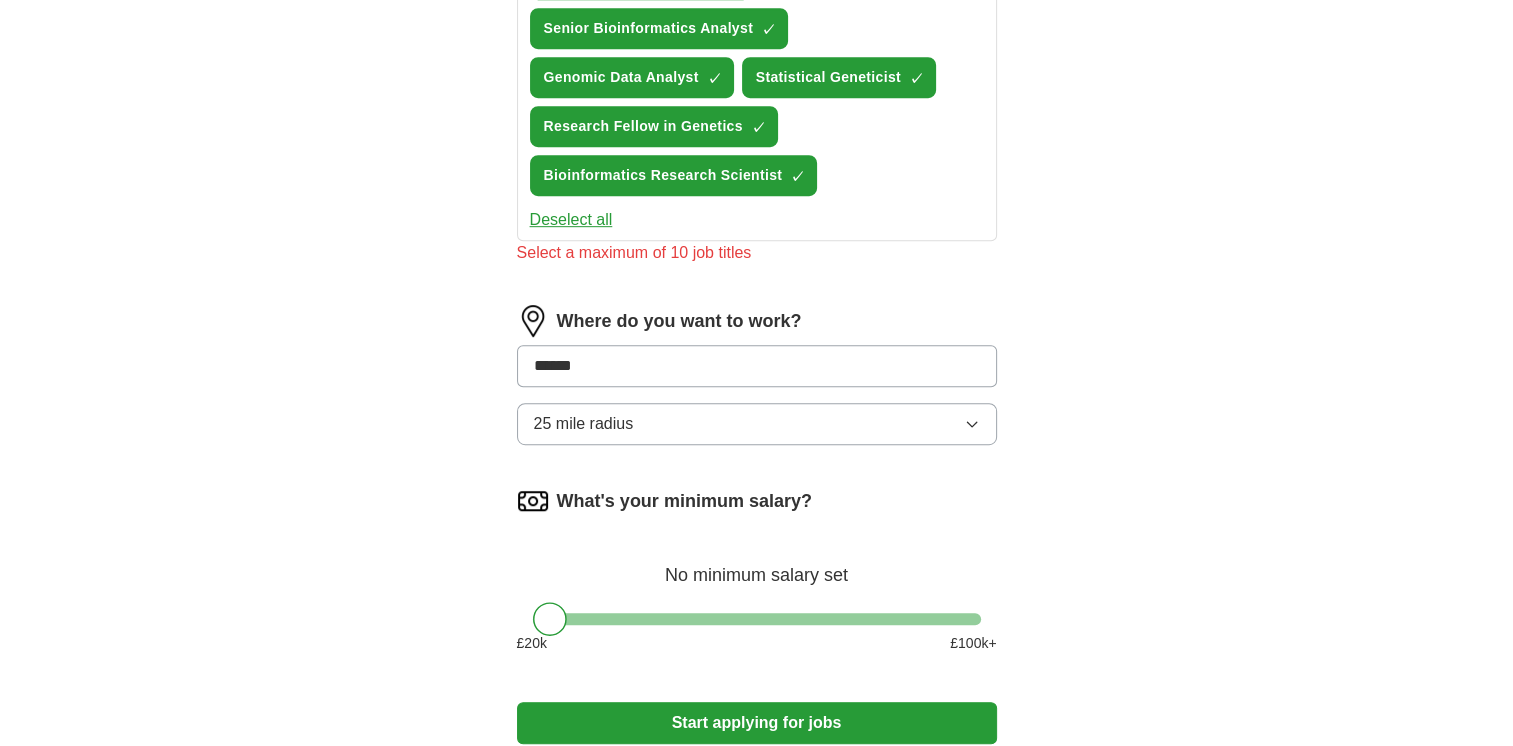 click on "******" at bounding box center [757, 366] 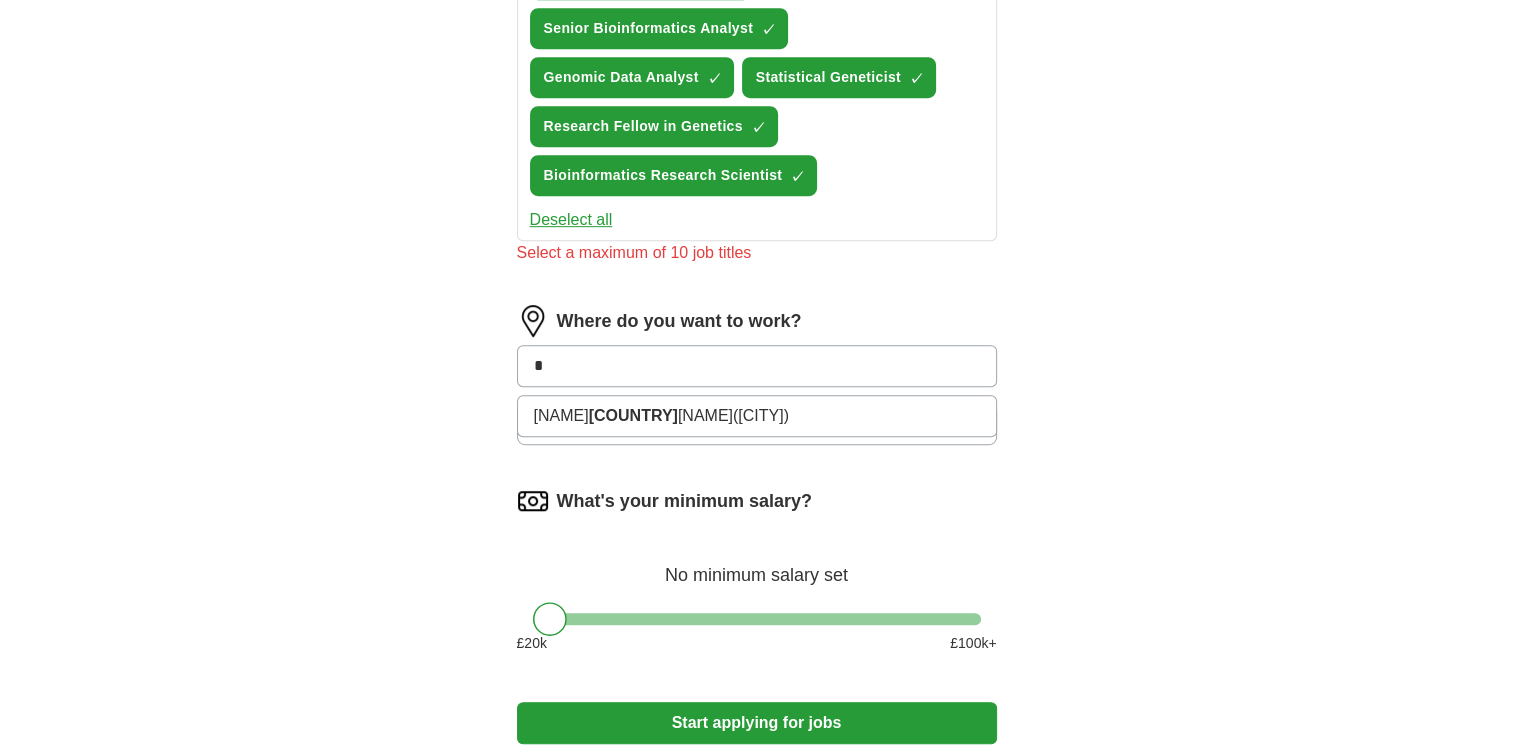 type on "*" 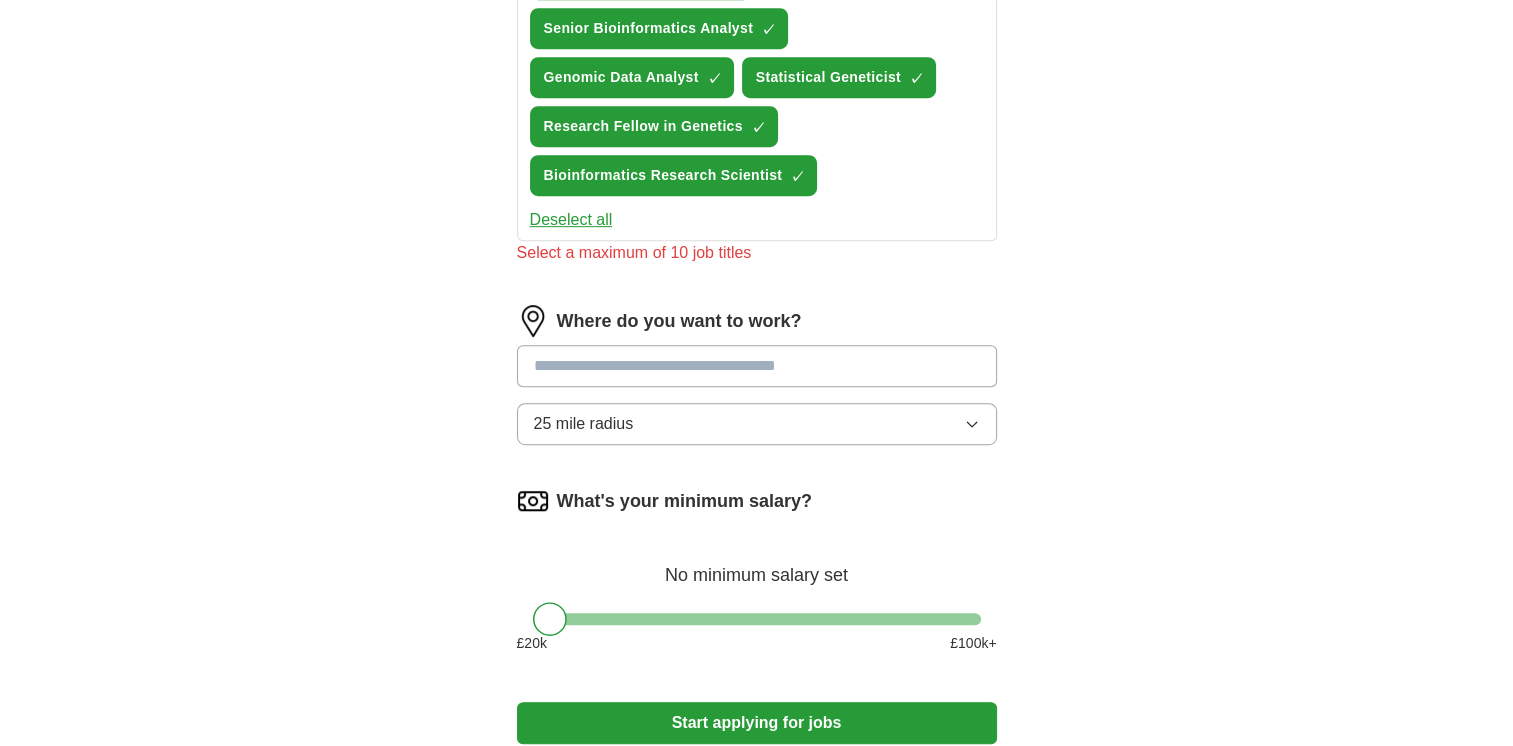 click on "25 mile radius" at bounding box center (757, 424) 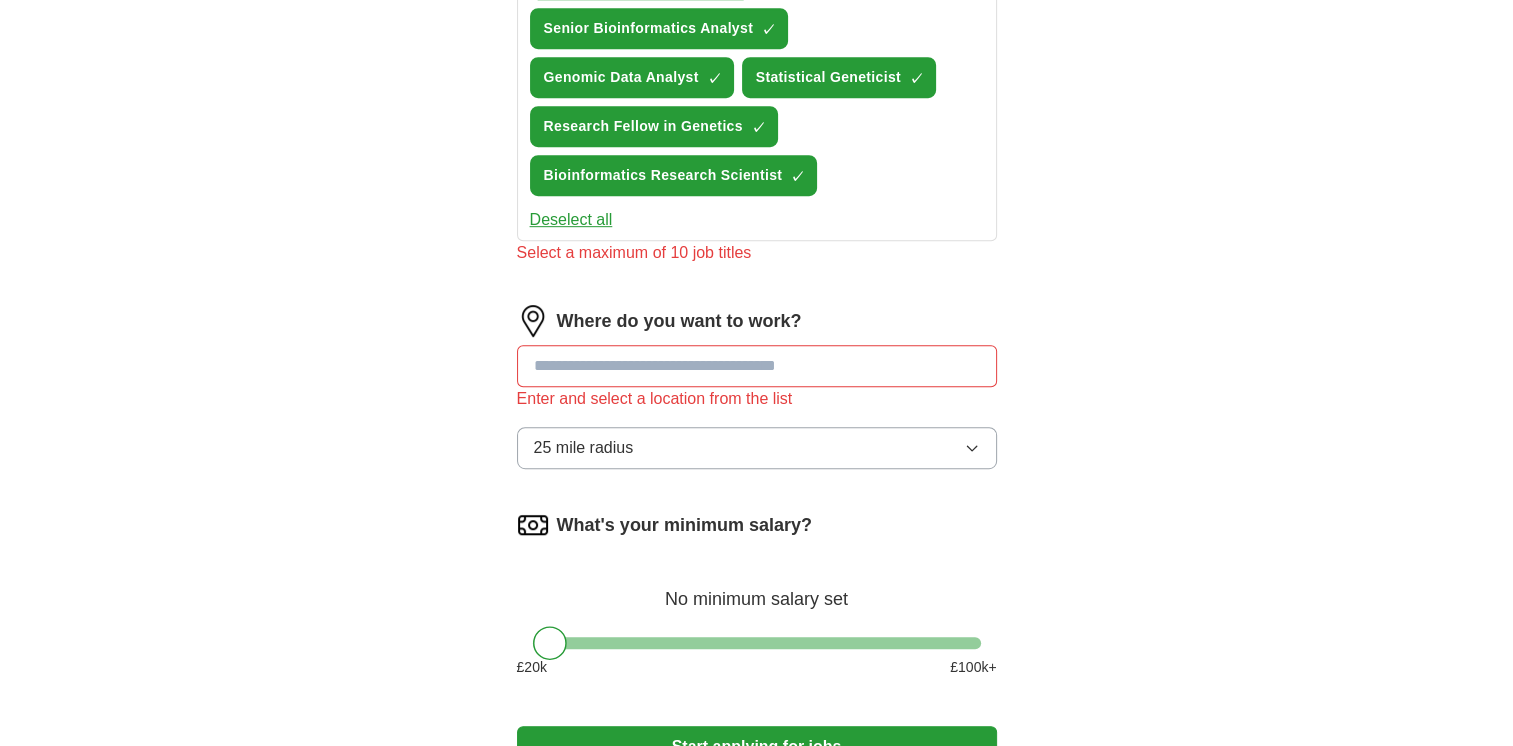 click on "**********" at bounding box center [757, -91] 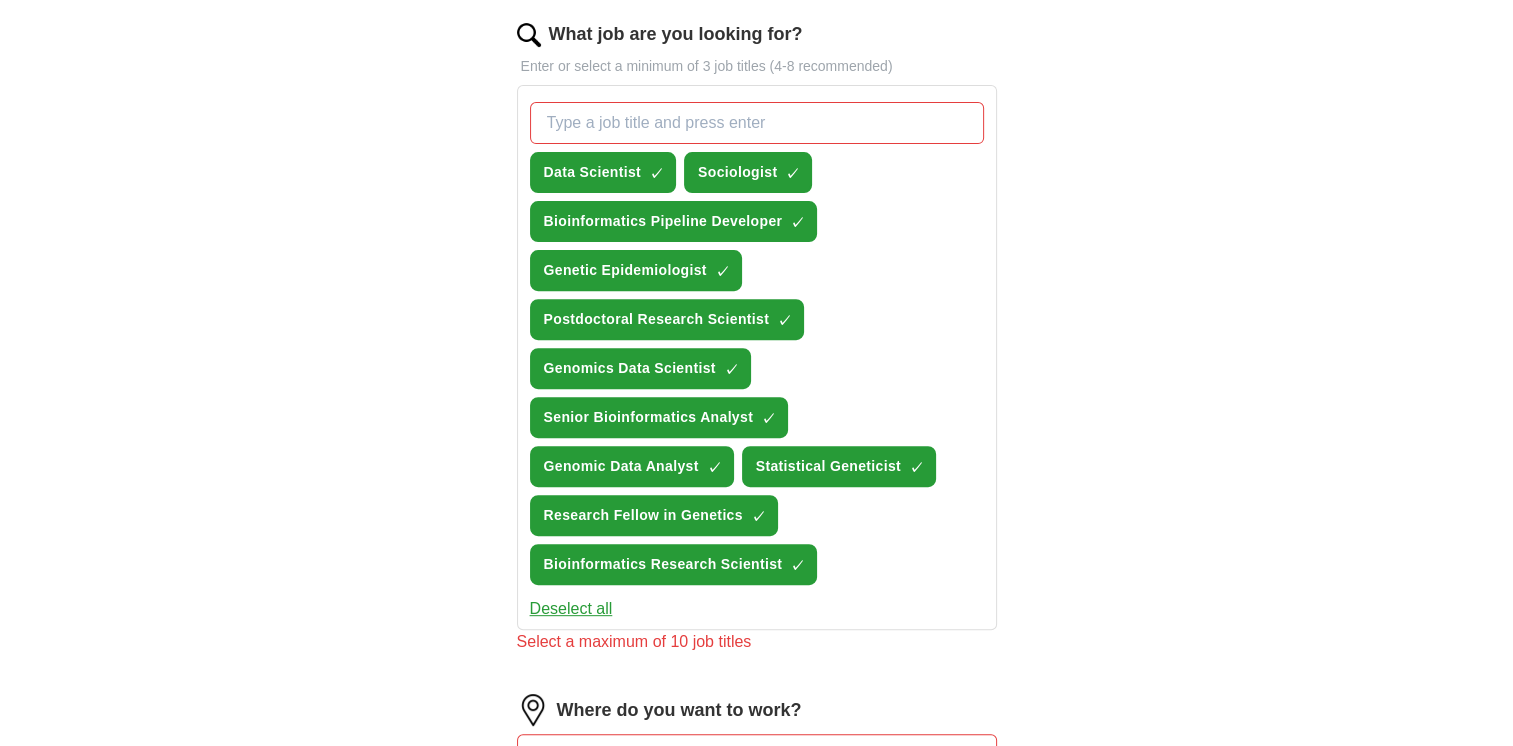 scroll, scrollTop: 22, scrollLeft: 0, axis: vertical 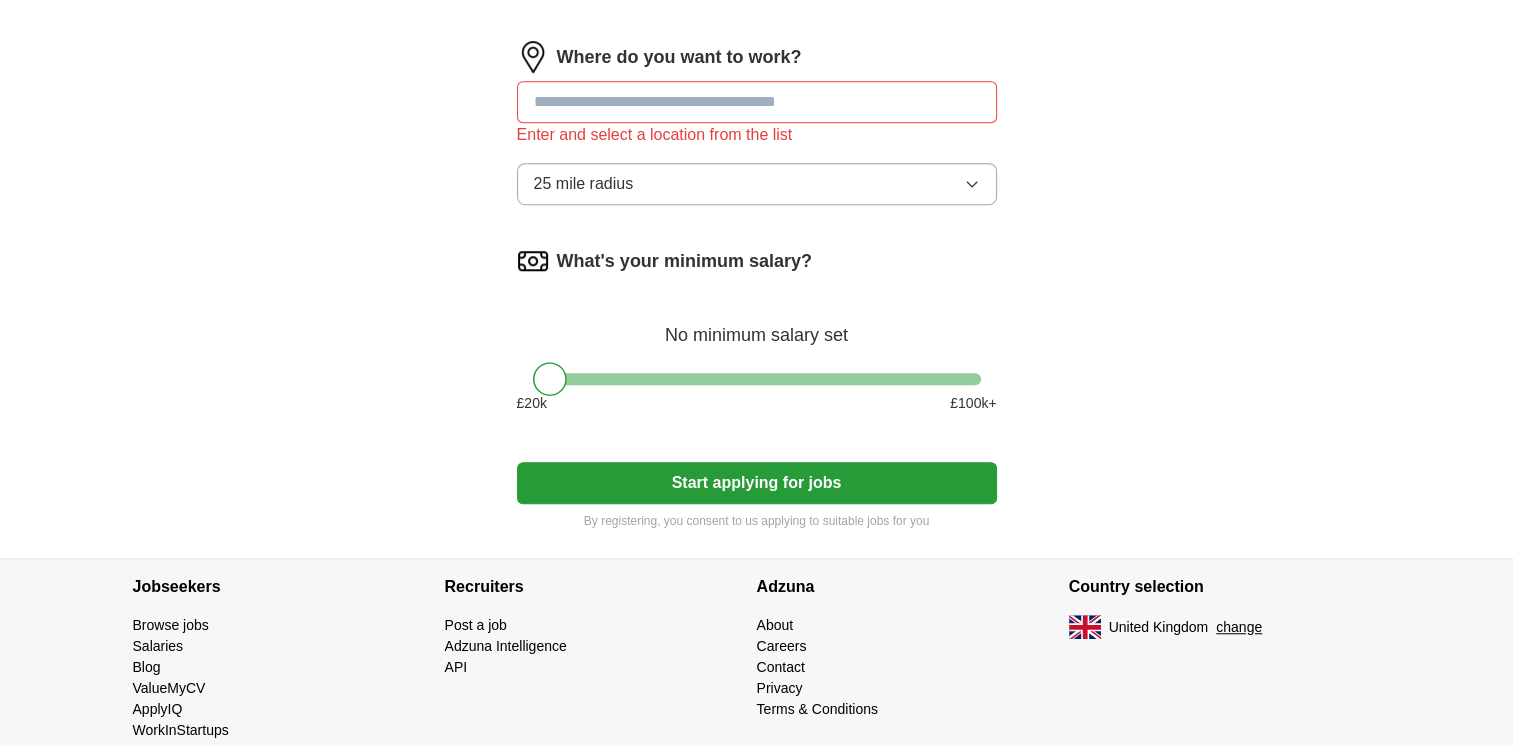 click at bounding box center [757, 102] 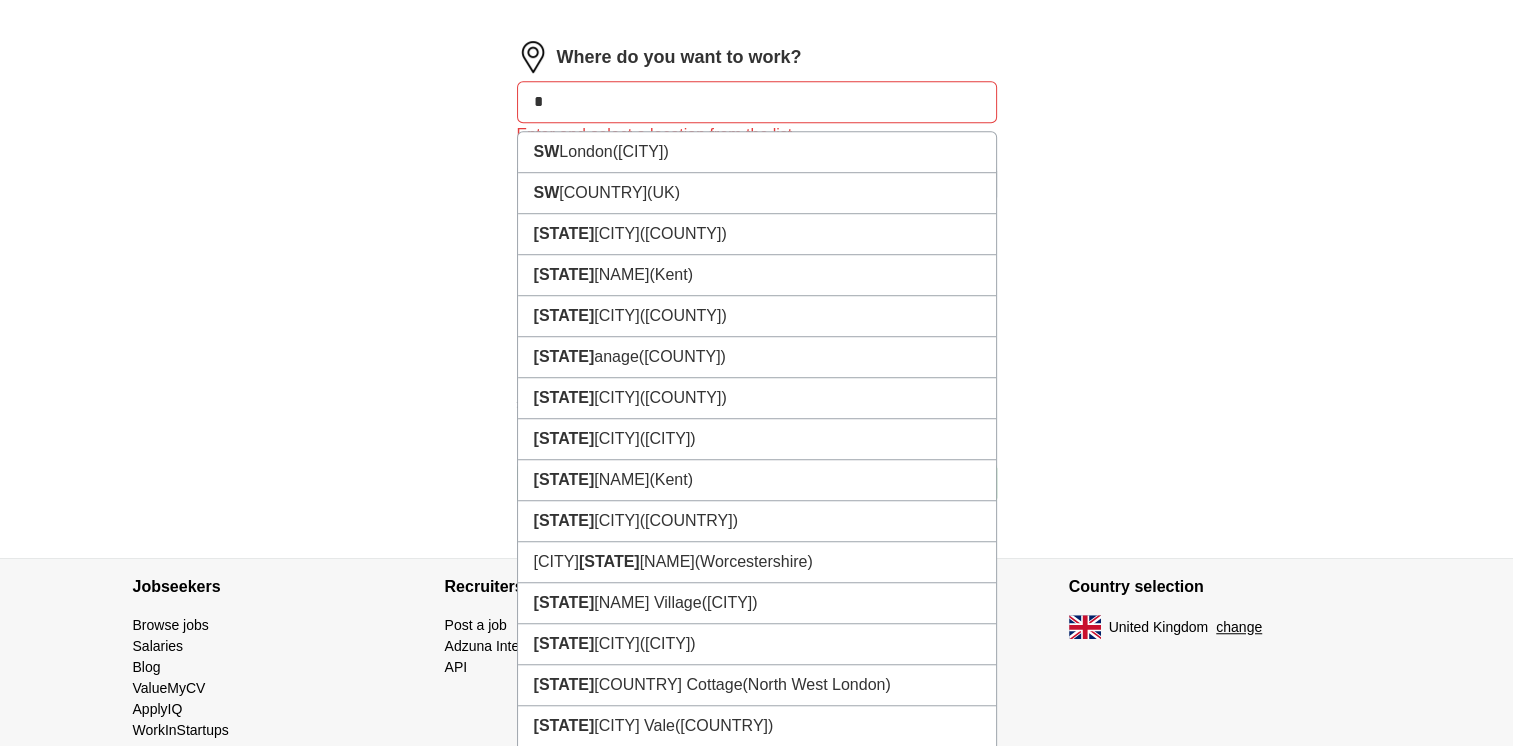 type on "*" 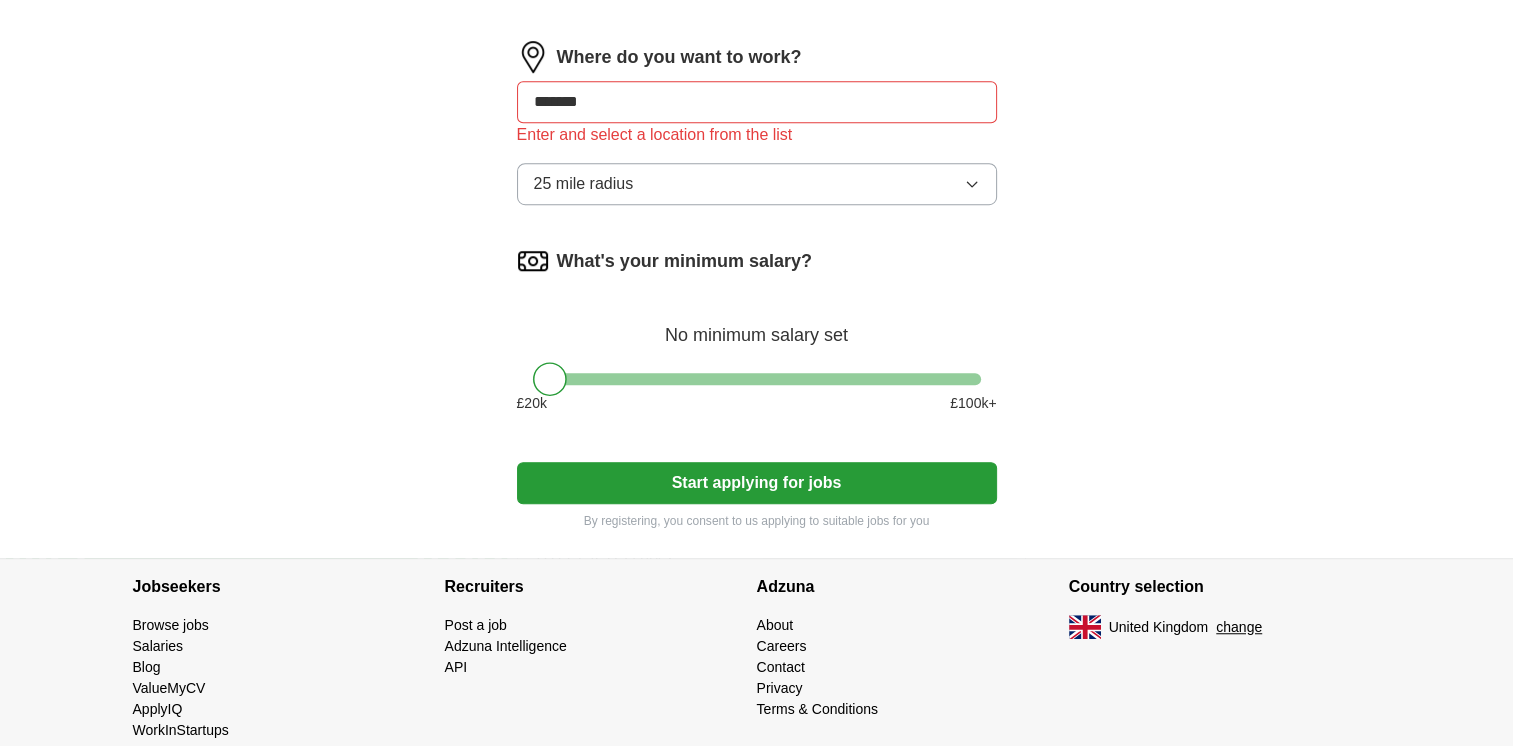 type on "******" 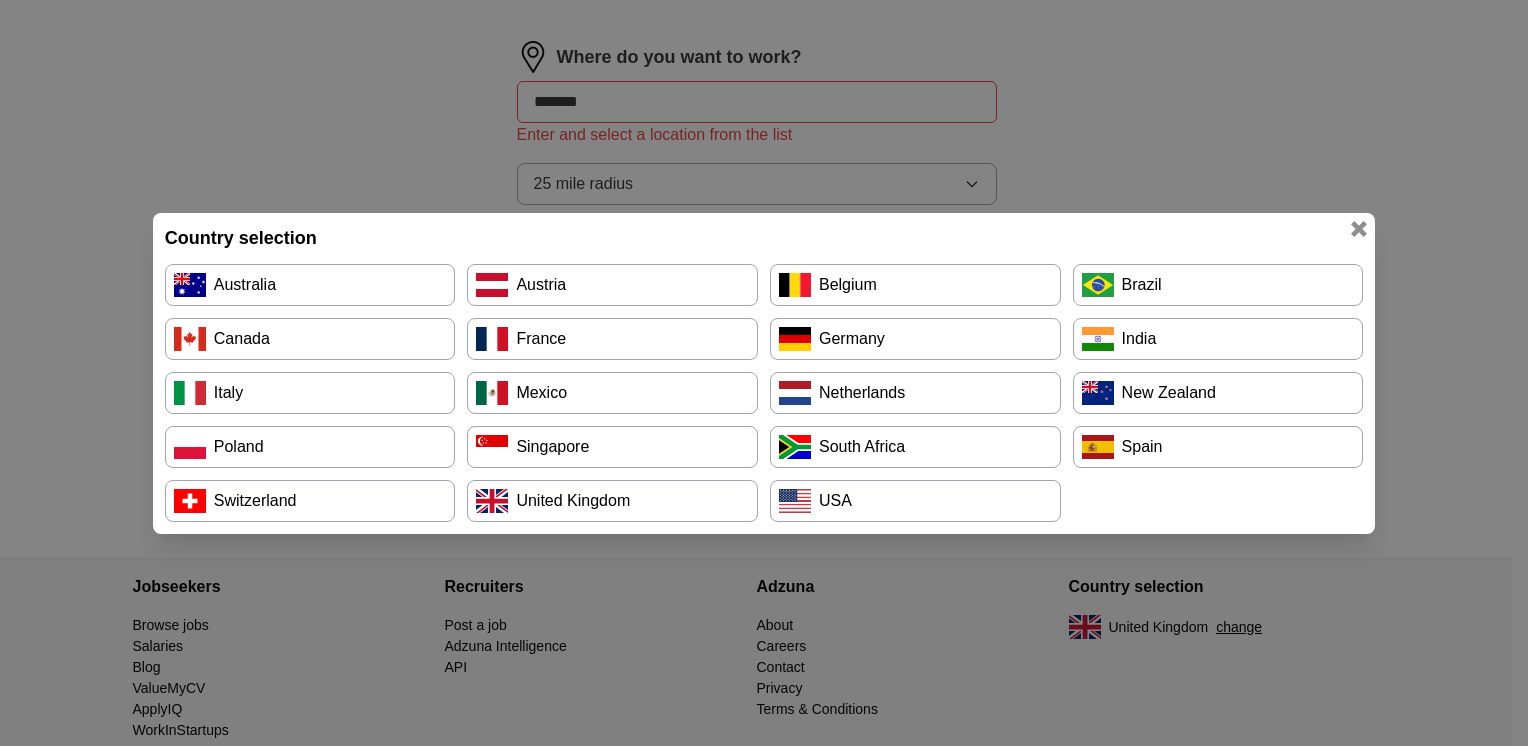 click on "Switzerland" at bounding box center [310, 501] 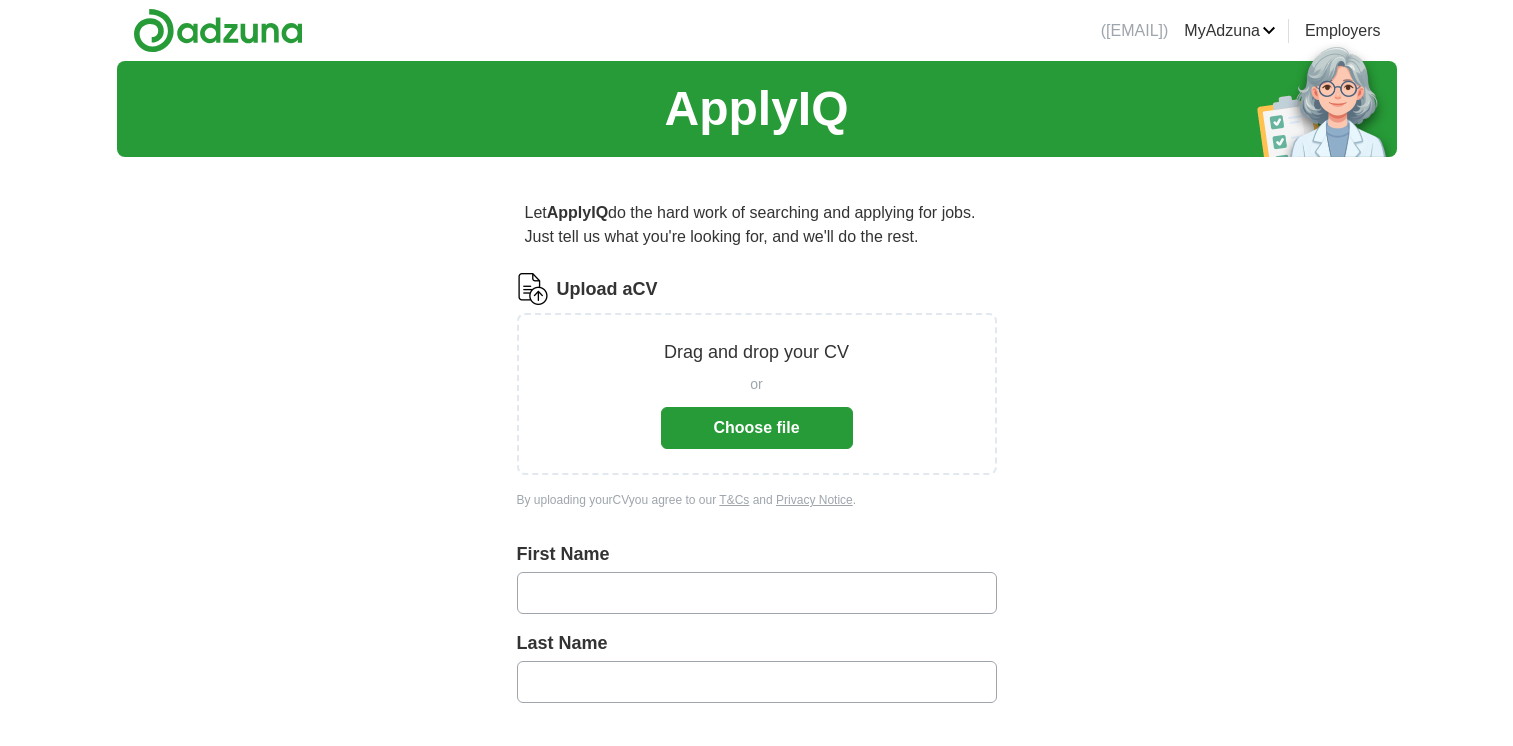 scroll, scrollTop: 0, scrollLeft: 0, axis: both 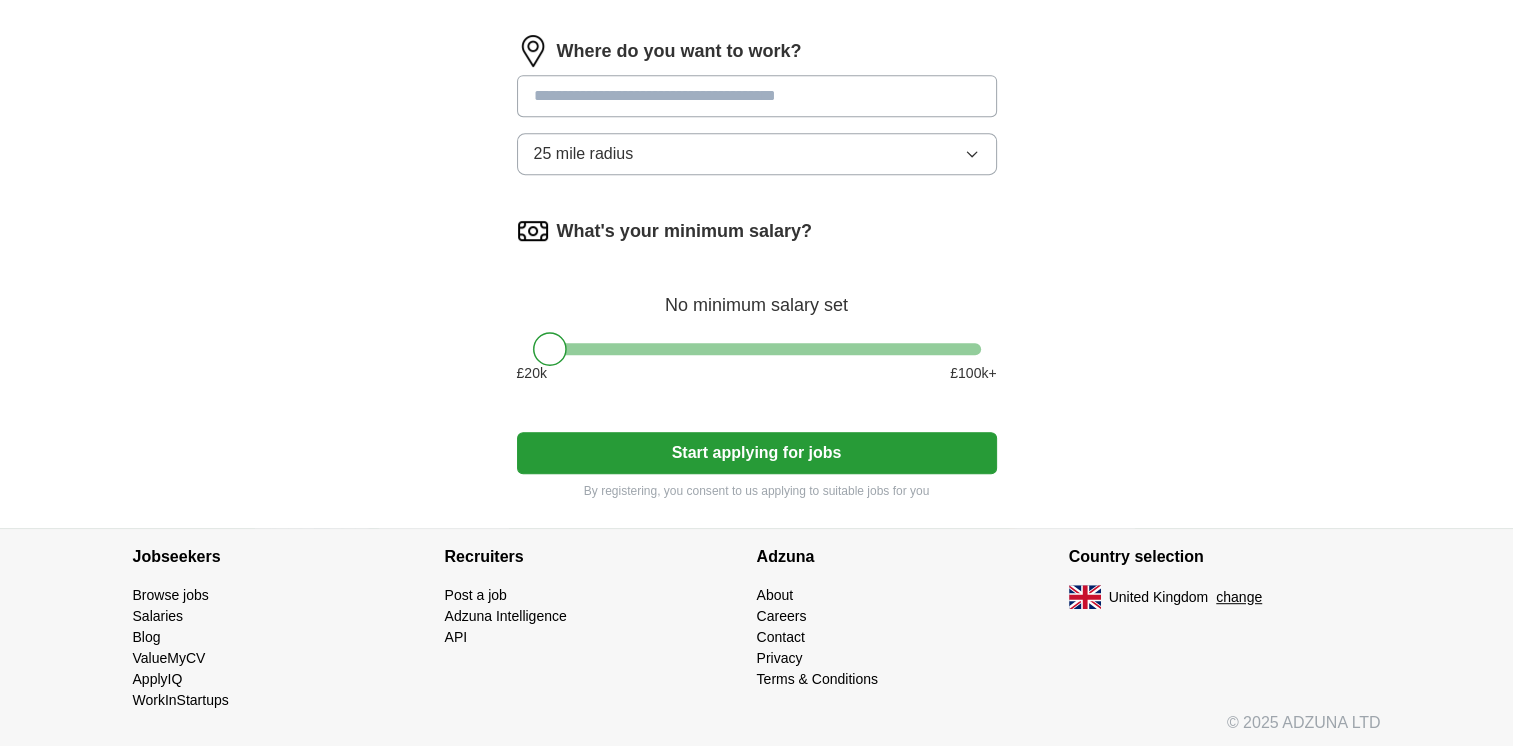 click at bounding box center (757, 96) 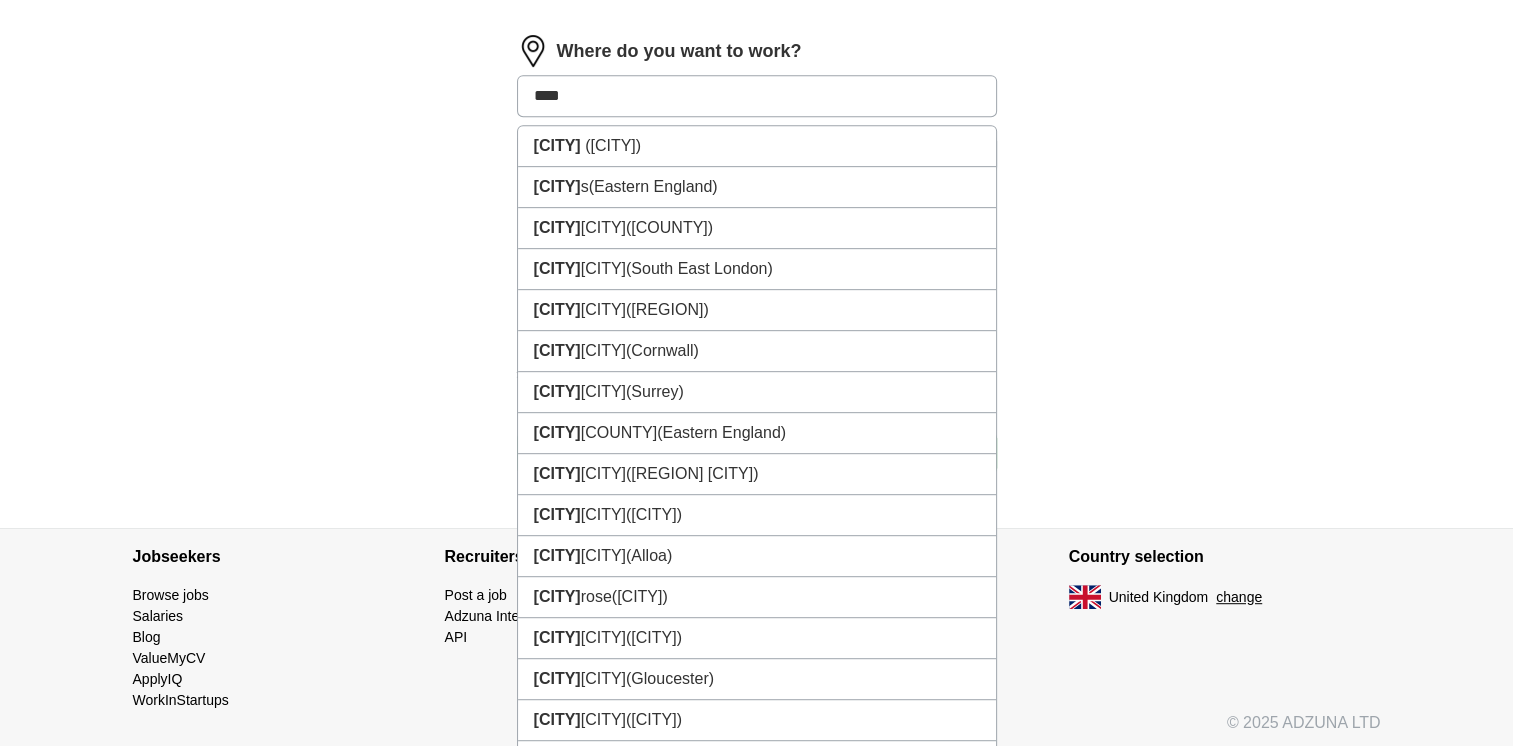 type on "*****" 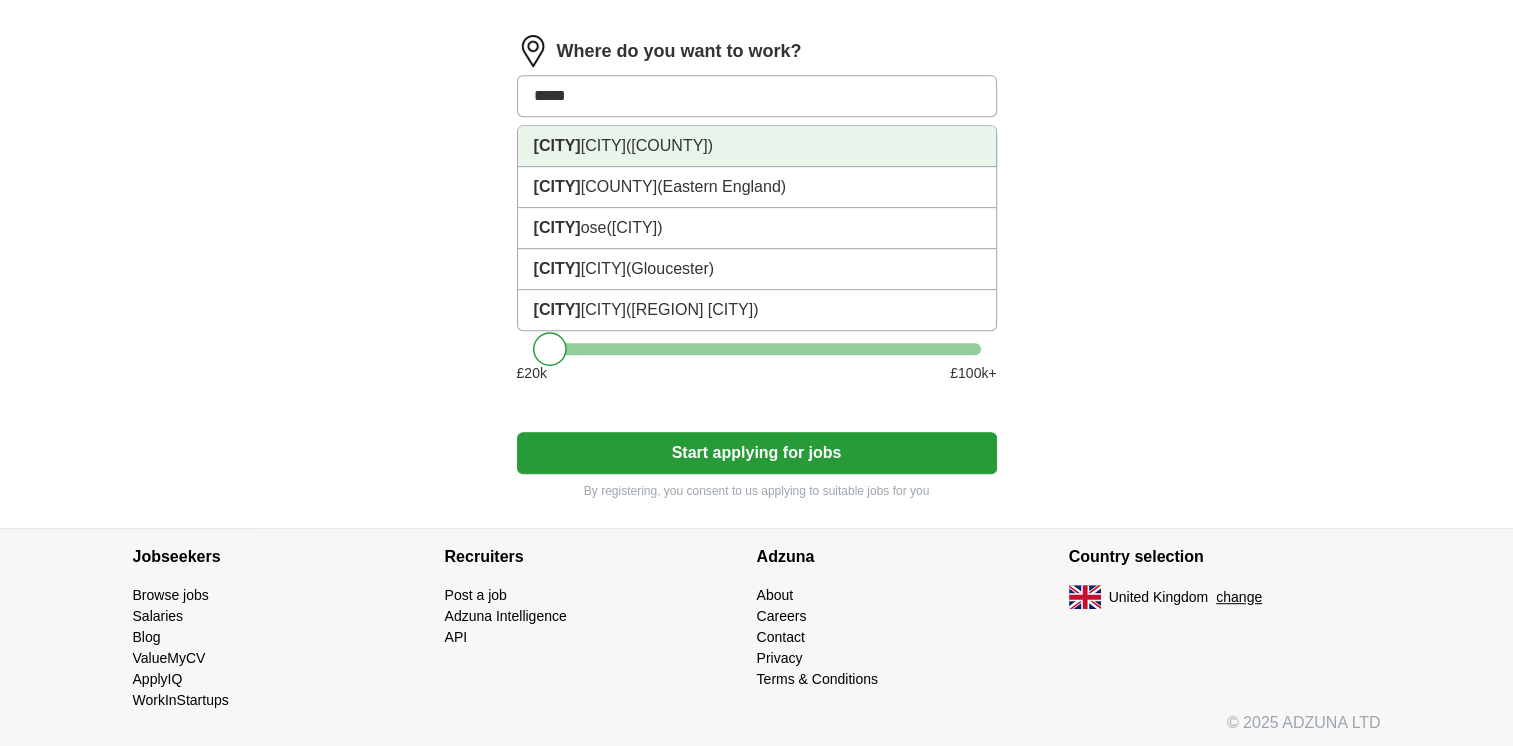 click on "([COUNTY])" at bounding box center (669, 145) 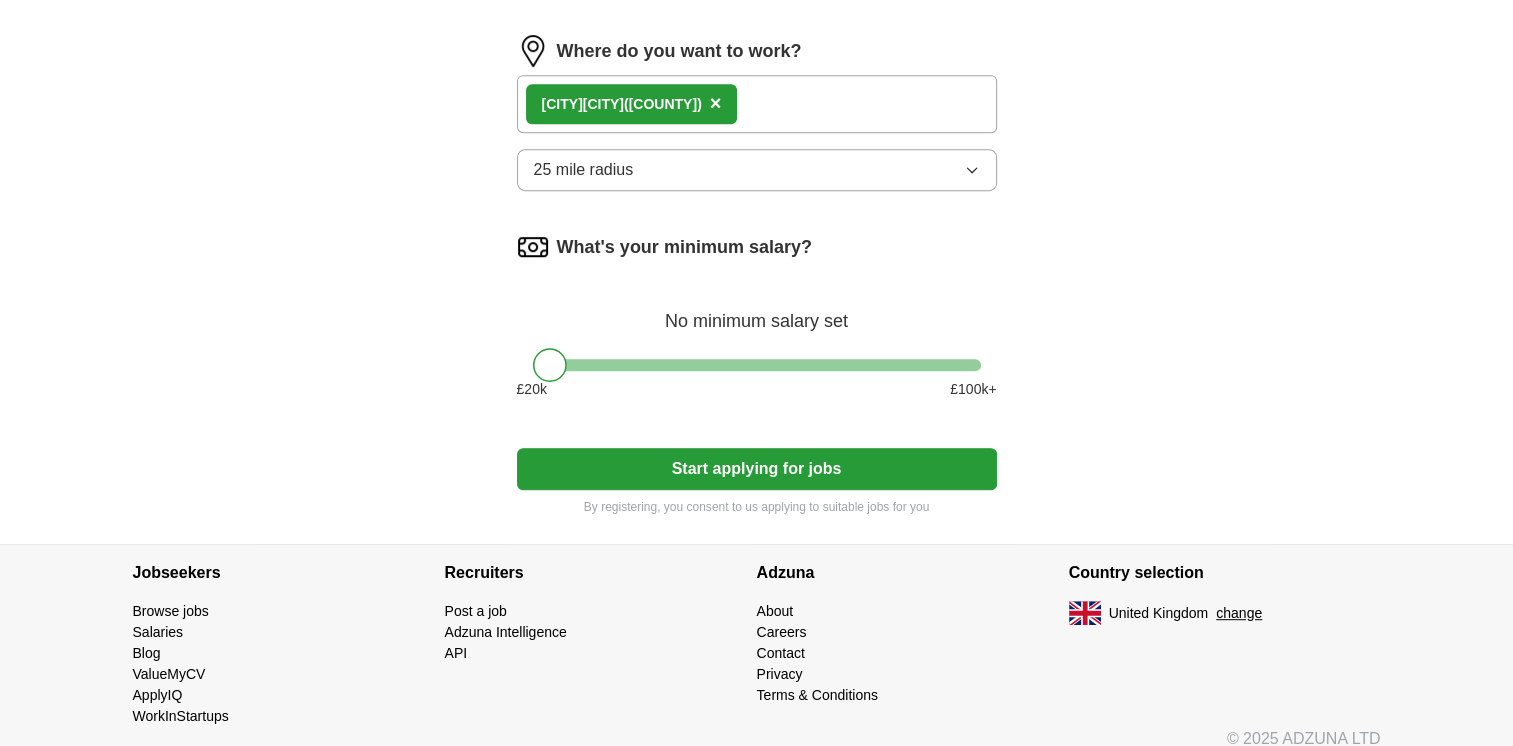 click on "Where do you want to work? [CITY]  ([COUNTY]) × 25 mile radius" at bounding box center [757, 121] 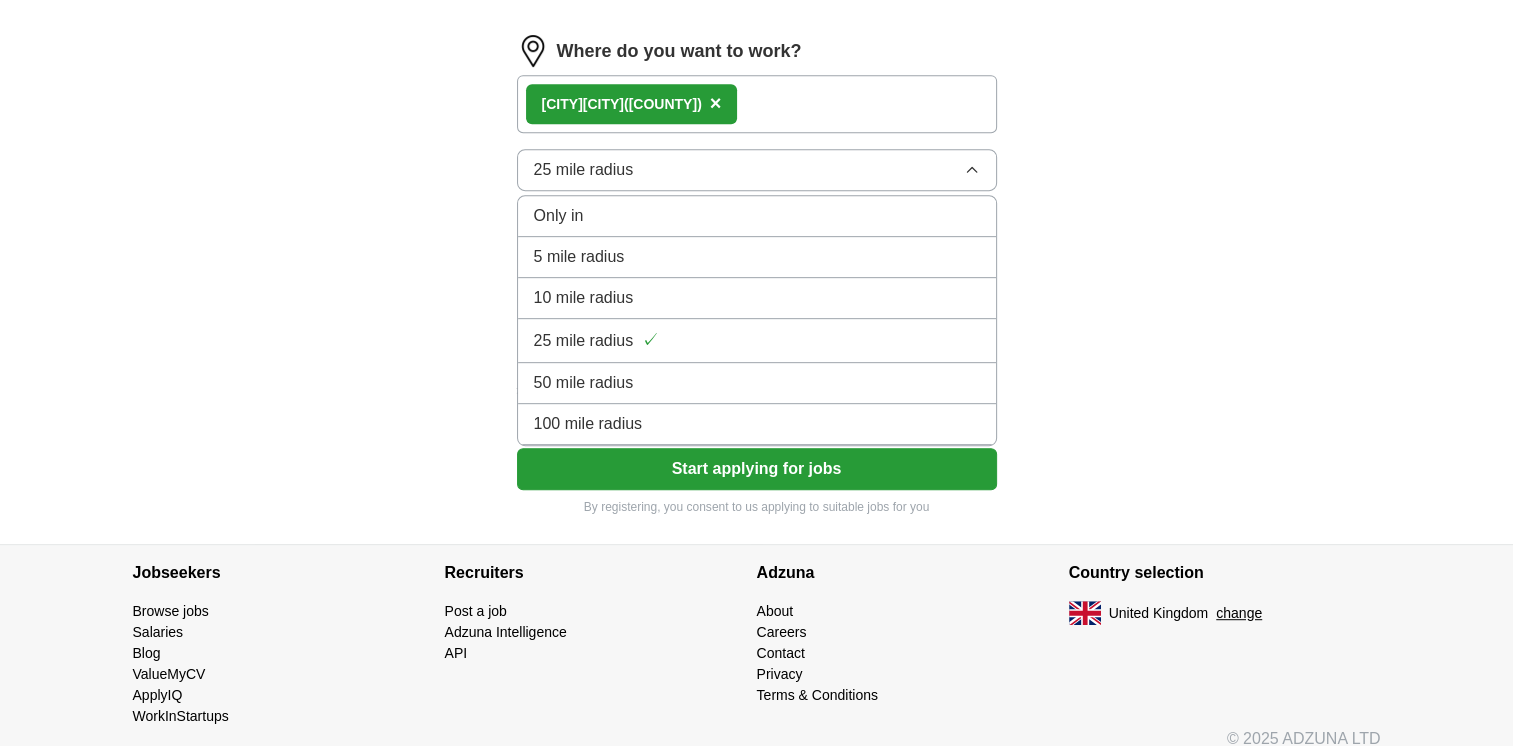 click on "100 mile radius" at bounding box center (757, 424) 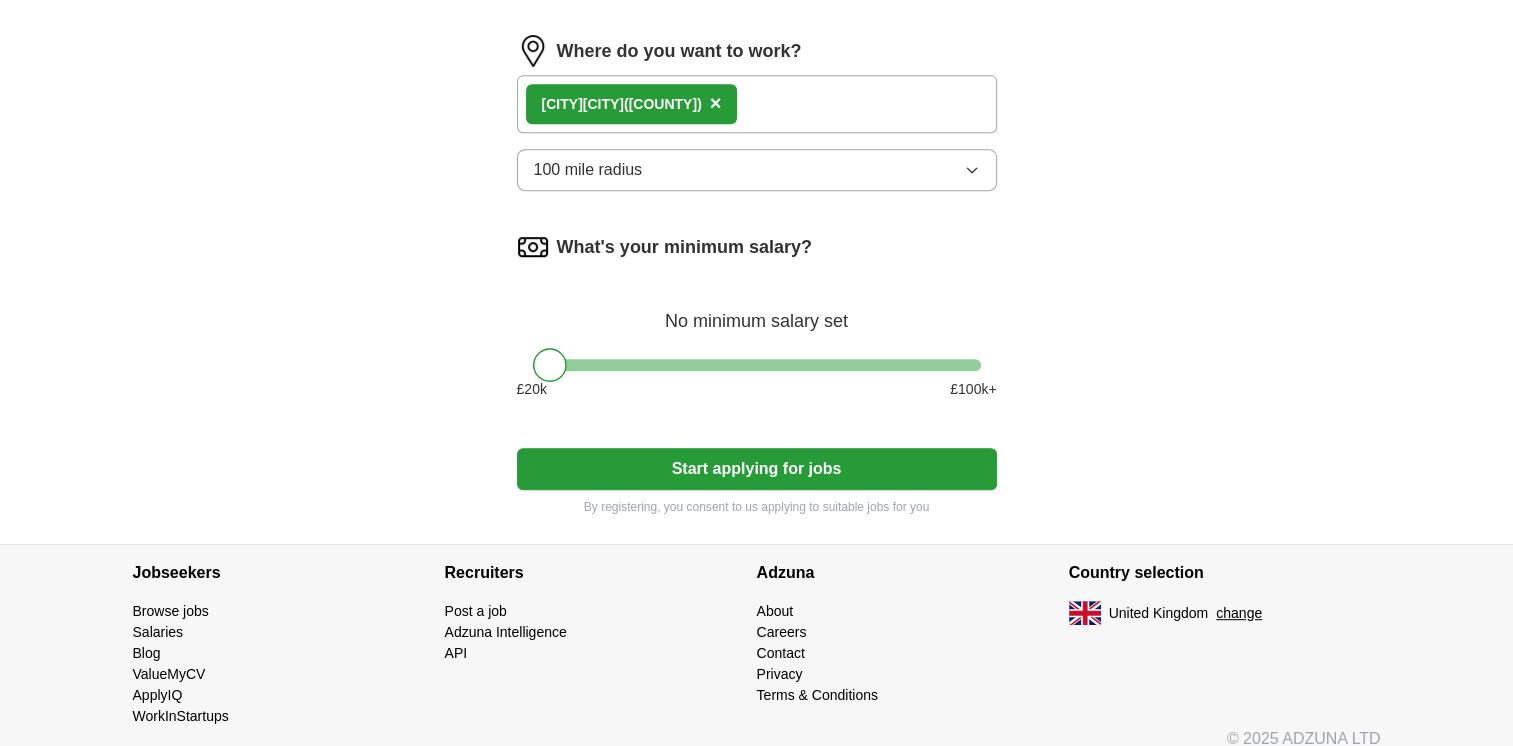 click on "Start applying for jobs" at bounding box center (757, 469) 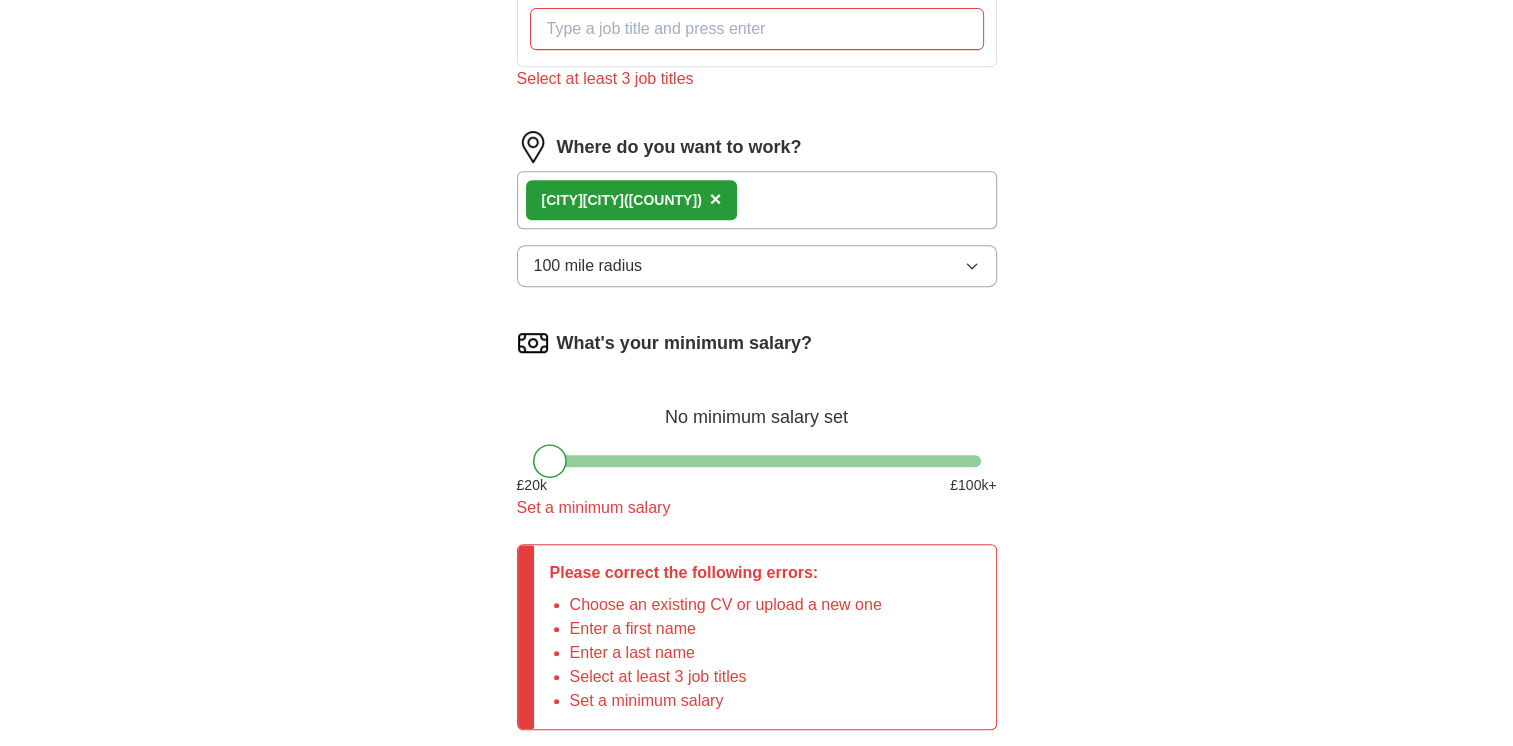 scroll, scrollTop: 968, scrollLeft: 0, axis: vertical 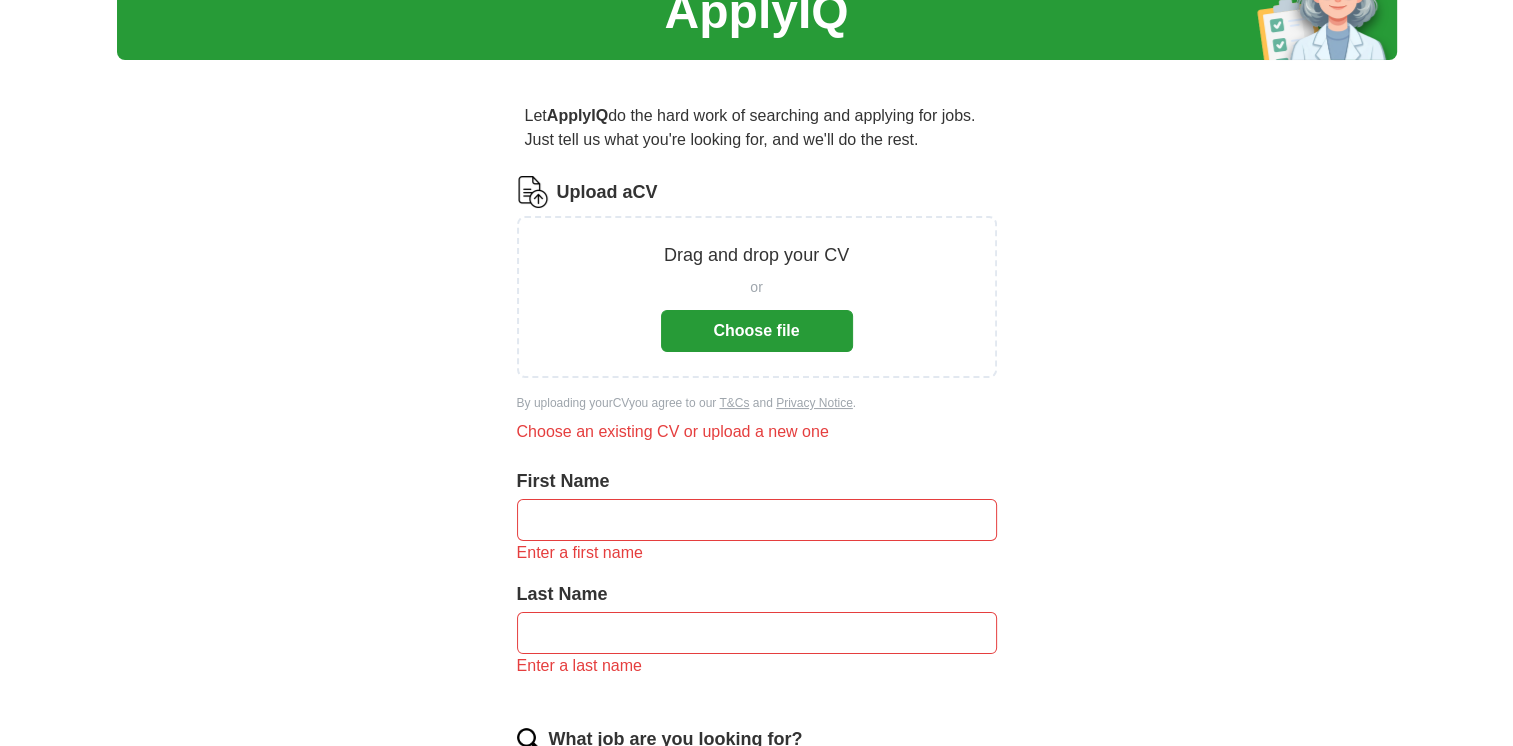 click at bounding box center (757, 520) 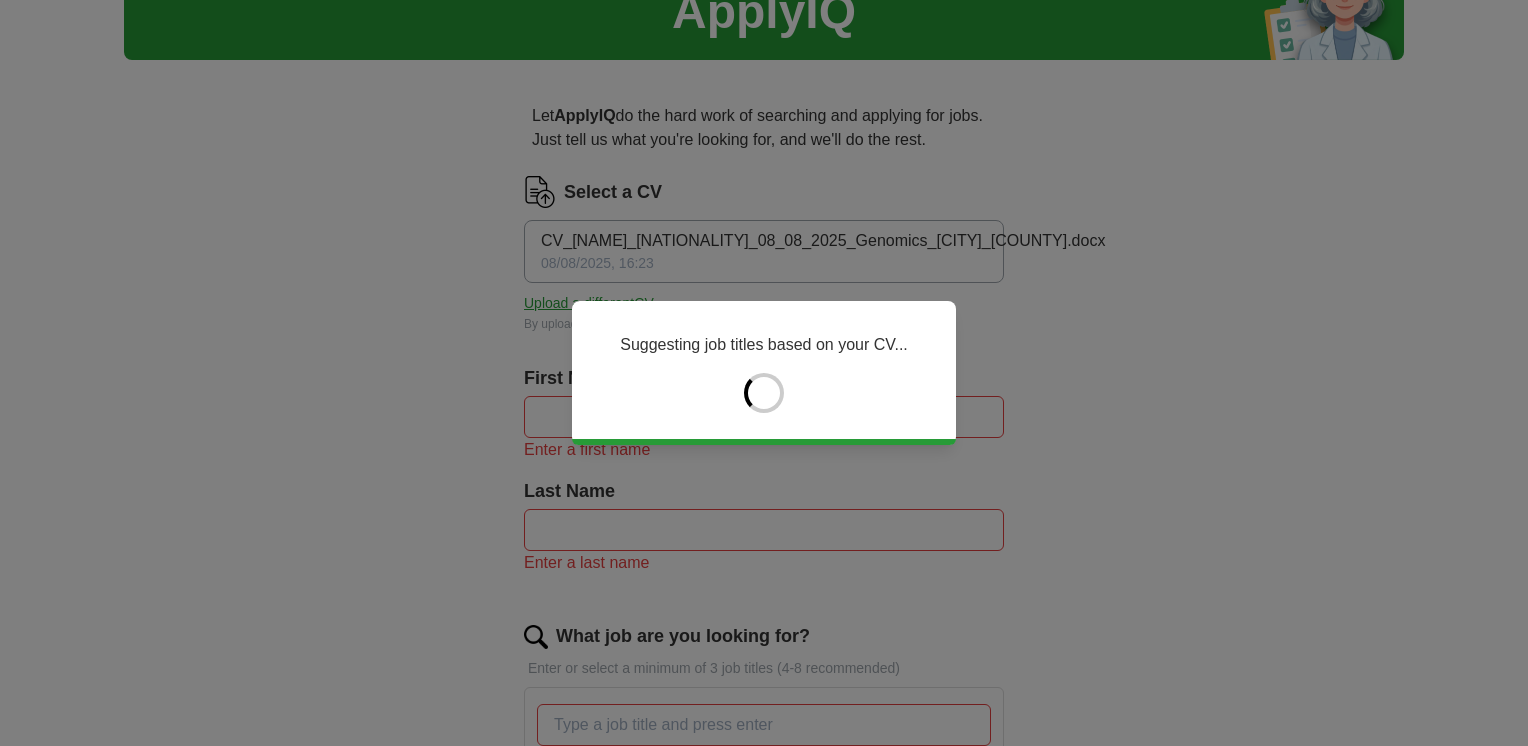 type on "*******" 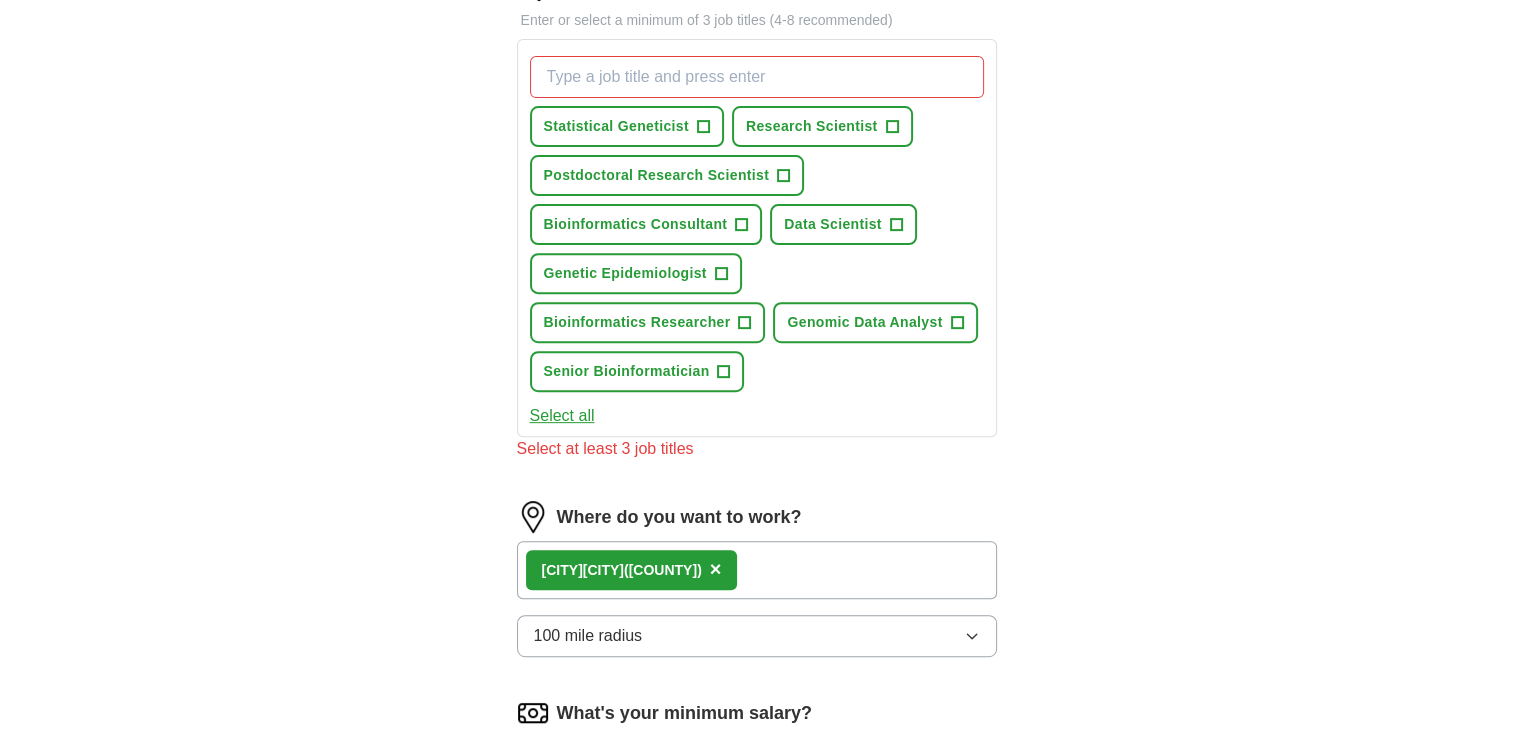 scroll, scrollTop: 724, scrollLeft: 0, axis: vertical 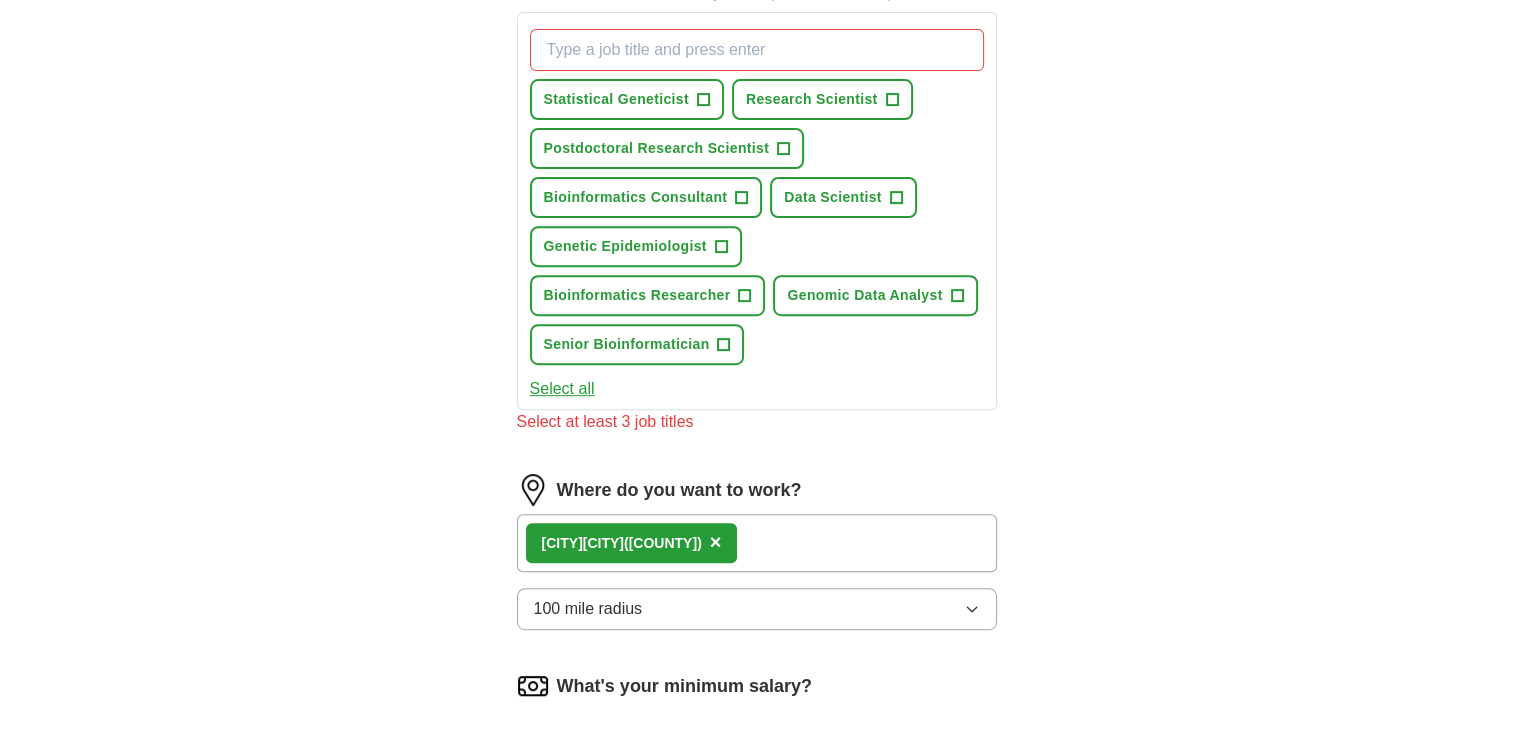 click on "Select all" at bounding box center (562, 389) 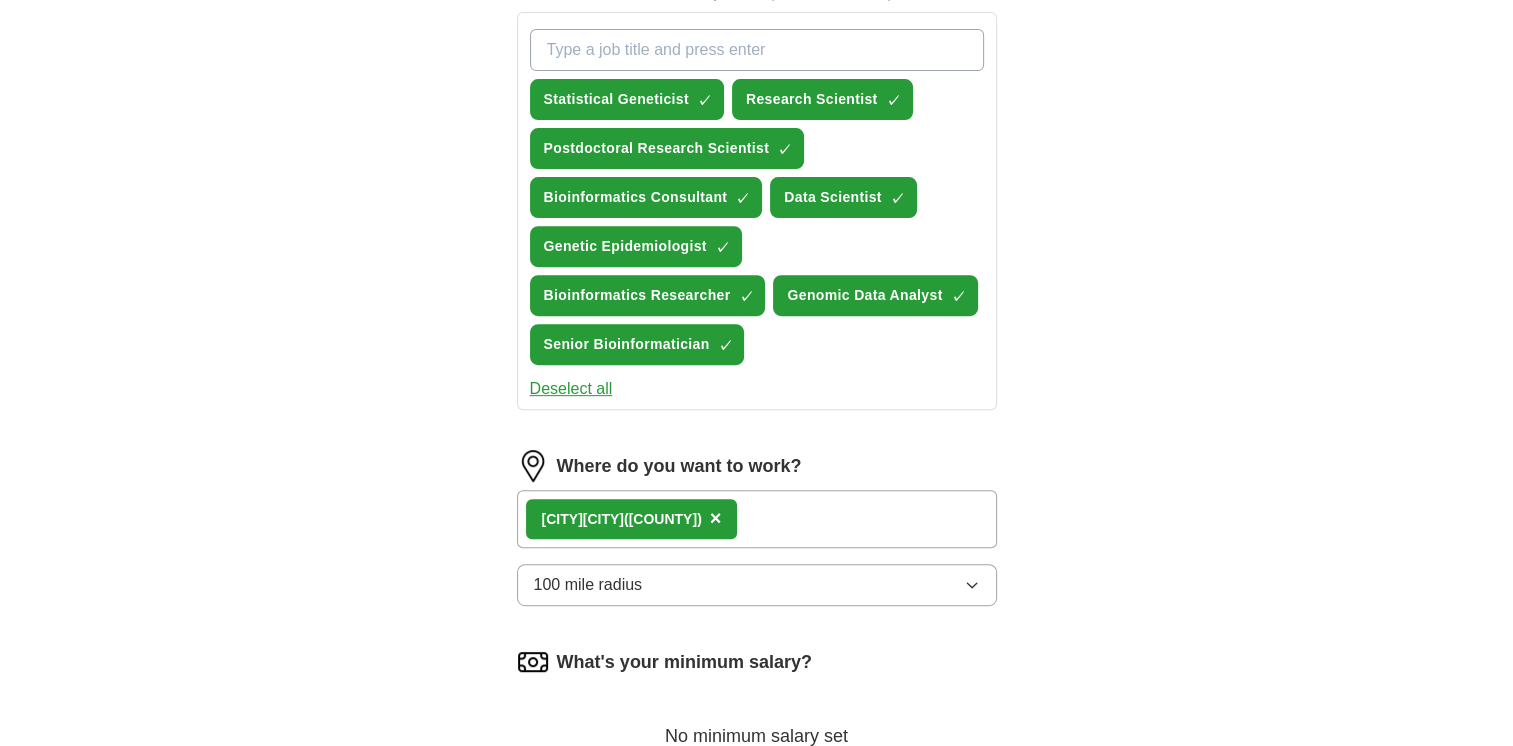 click on "What job are you looking for?" at bounding box center [757, 50] 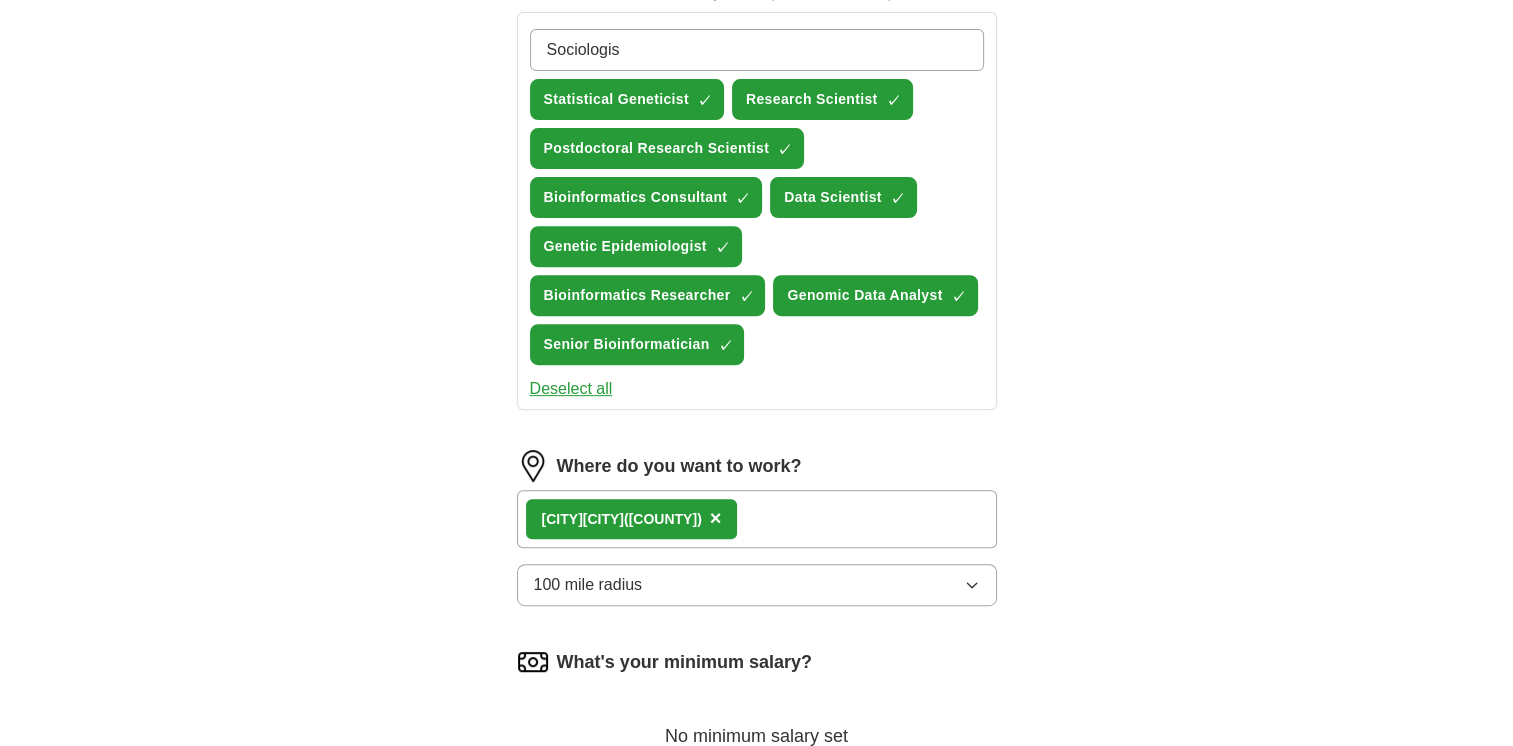 type on "Sociologist" 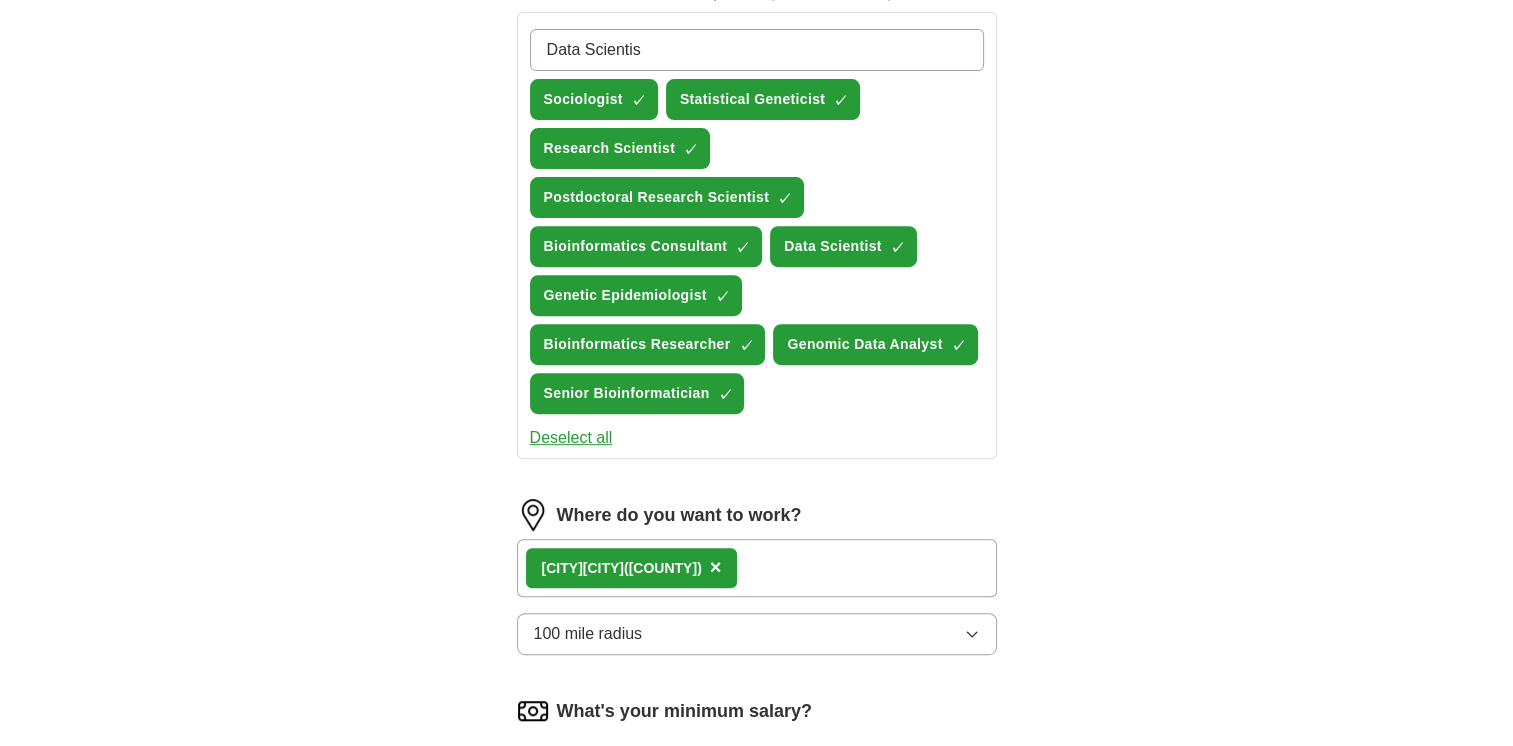 type on "Data Scientist" 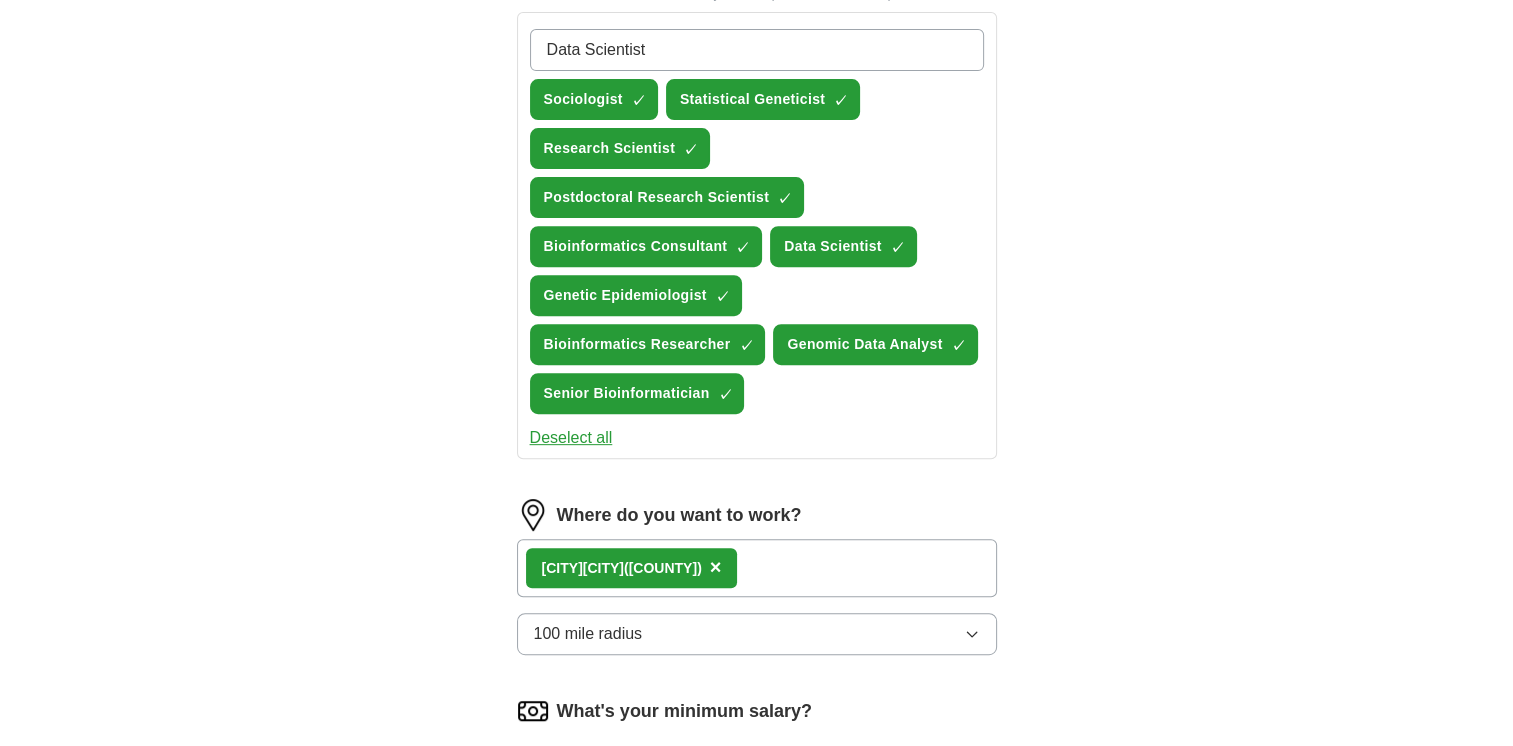 type 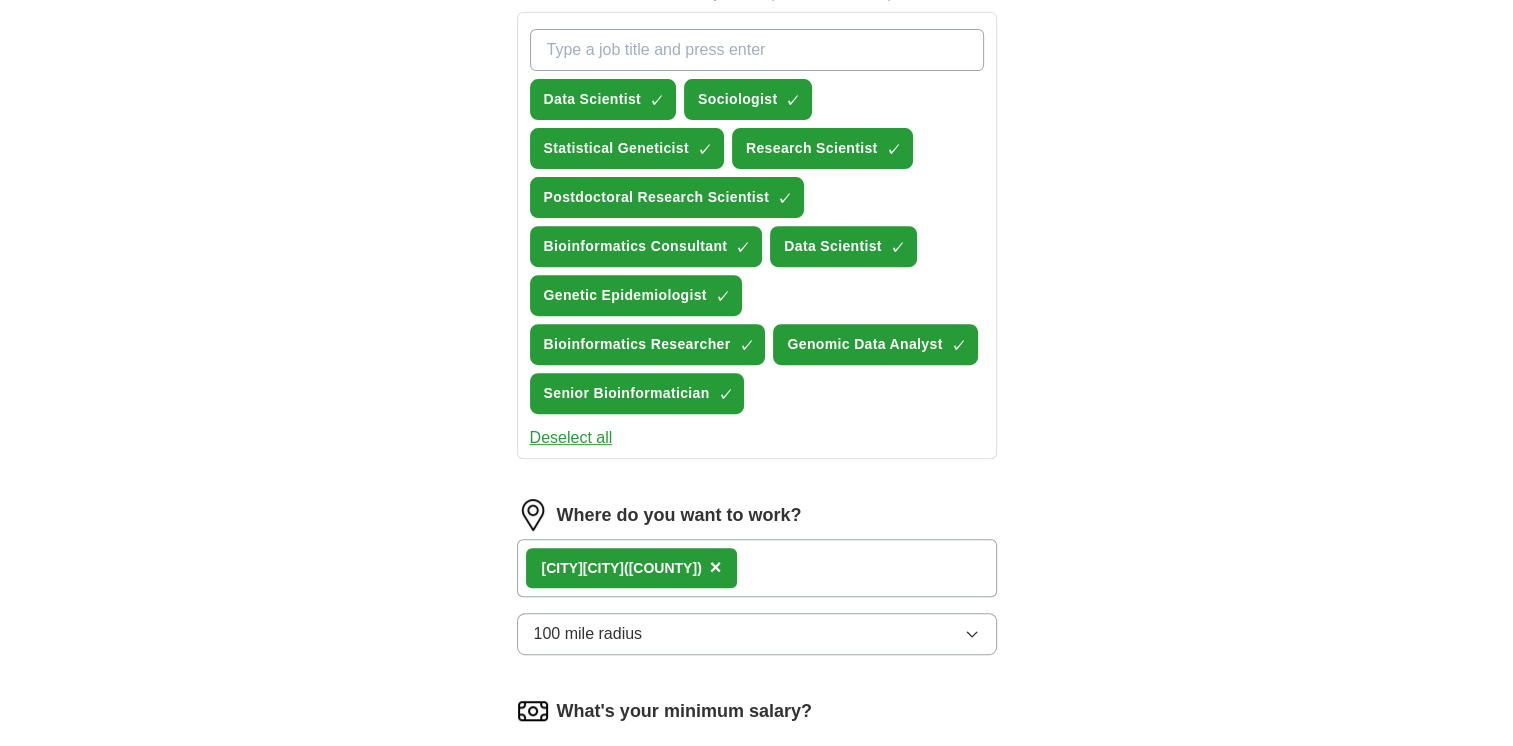 scroll, scrollTop: 1345, scrollLeft: 0, axis: vertical 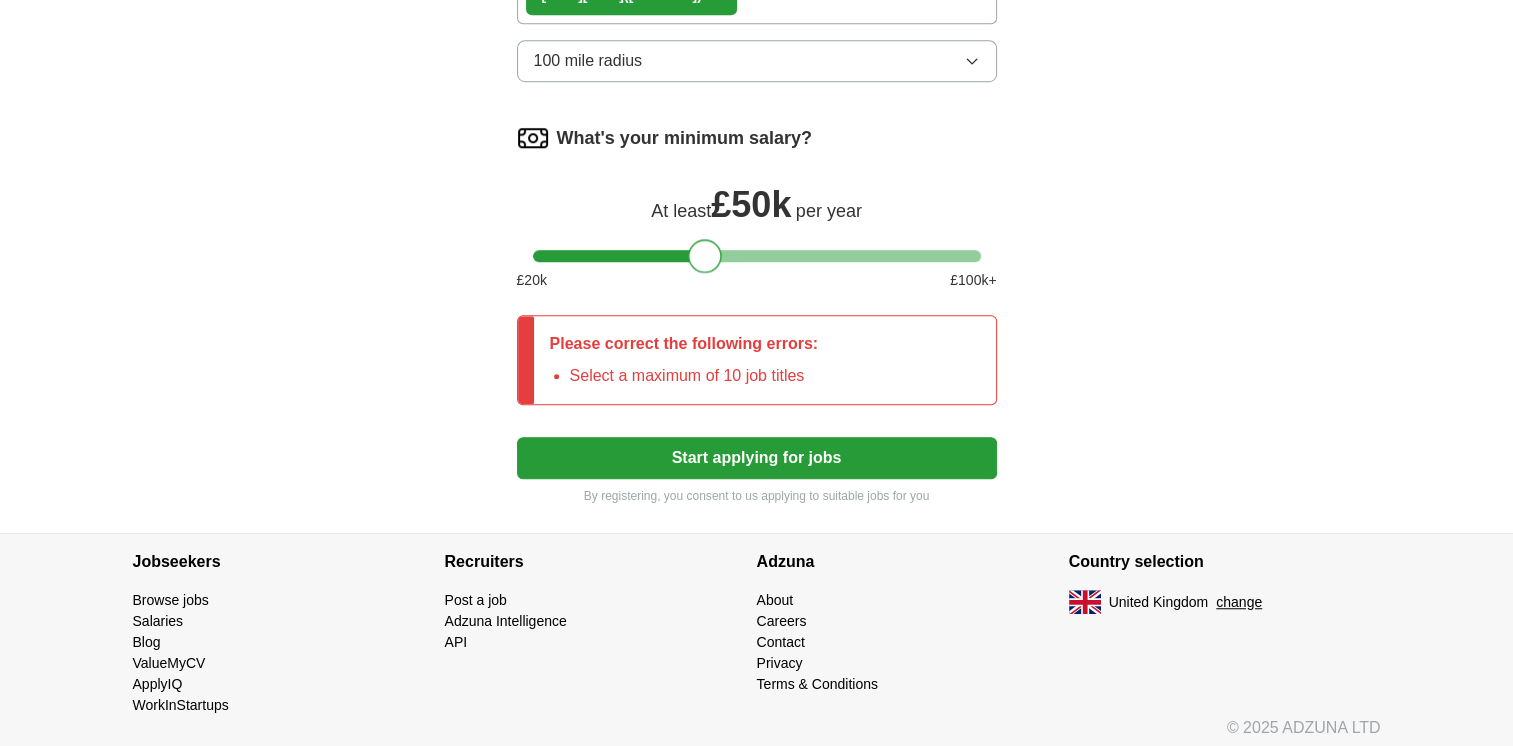 drag, startPoint x: 561, startPoint y: 202, endPoint x: 718, endPoint y: 206, distance: 157.05095 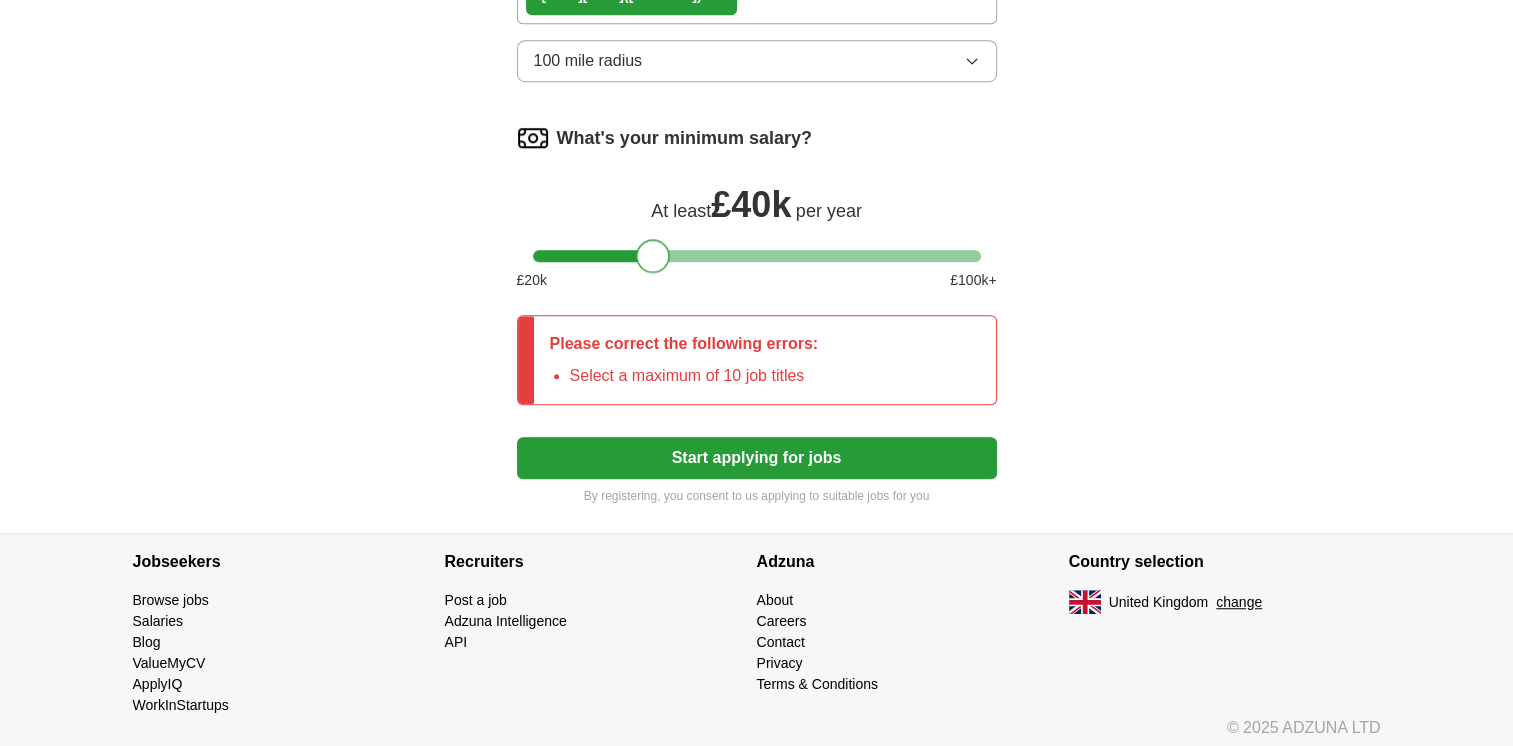 drag, startPoint x: 706, startPoint y: 254, endPoint x: 656, endPoint y: 252, distance: 50.039986 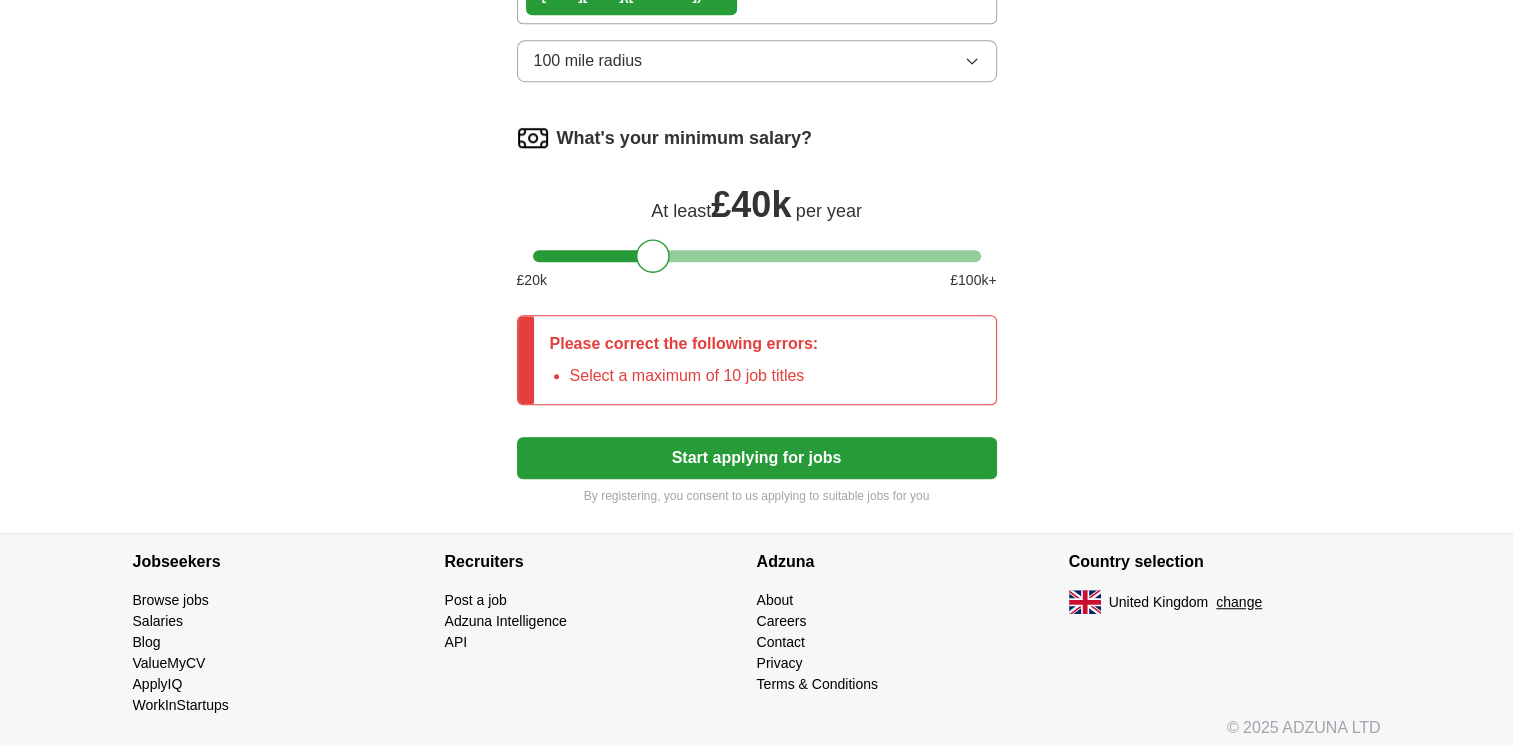 click on "Start applying for jobs" at bounding box center [757, 458] 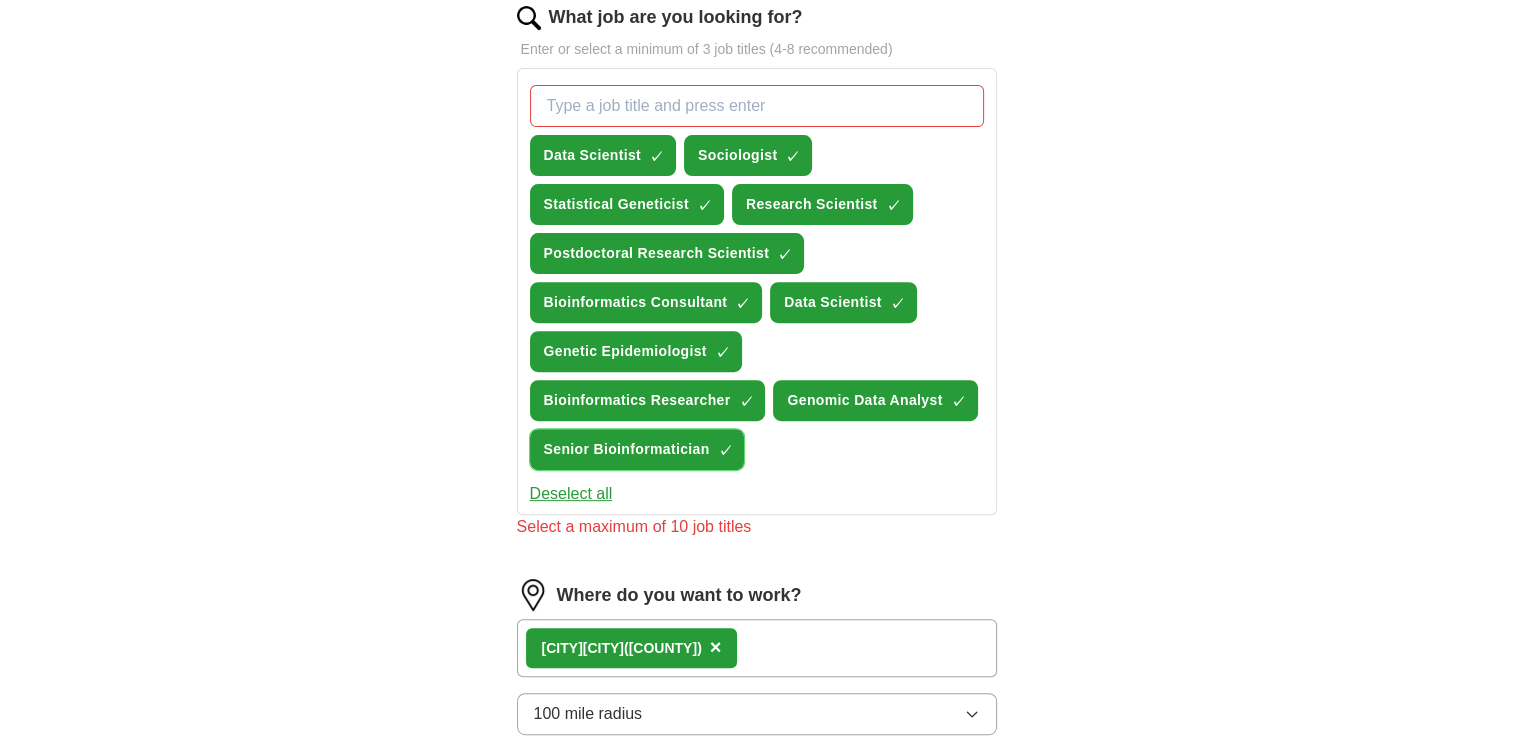 click on "Senior Bioinformatician" at bounding box center [627, 449] 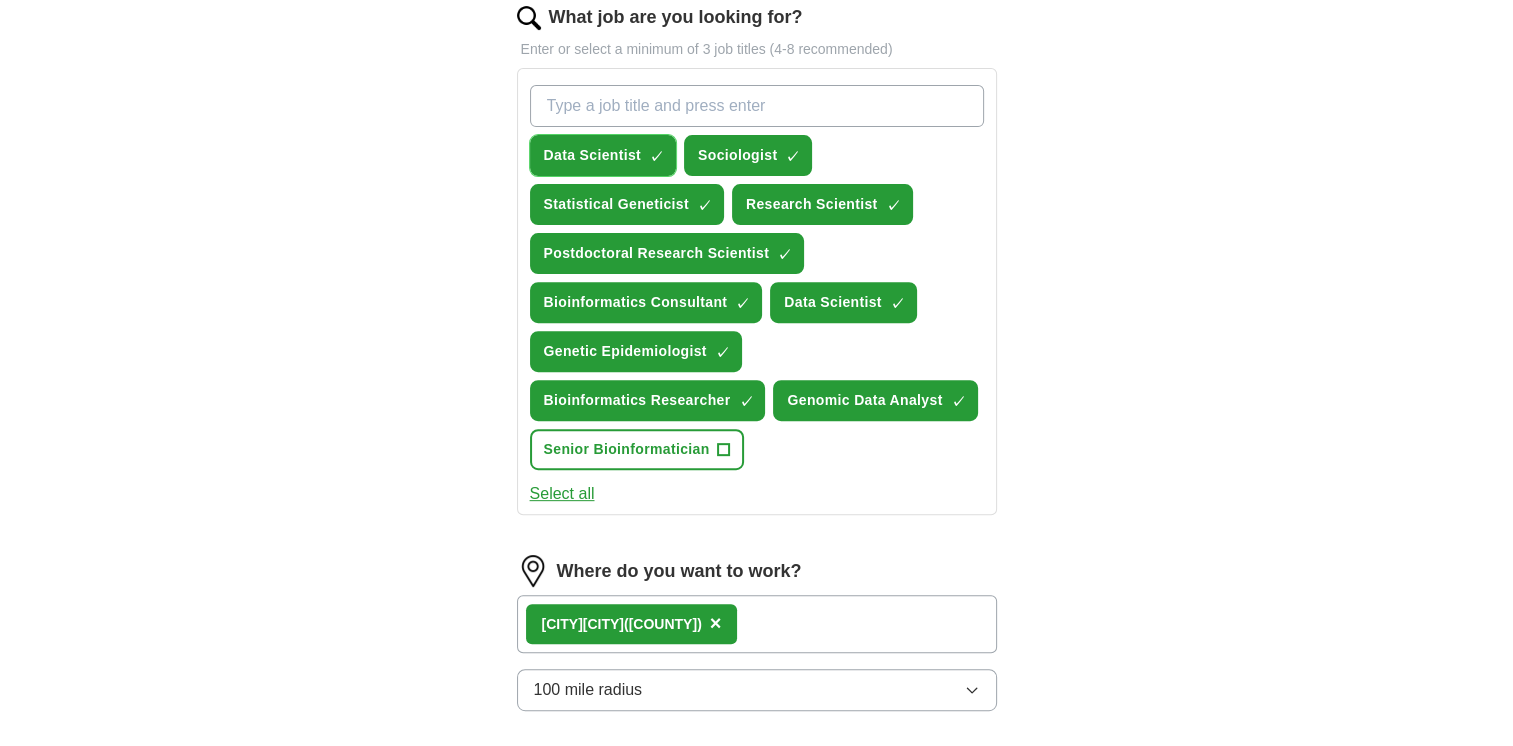 click on "Data Scientist" at bounding box center [593, 155] 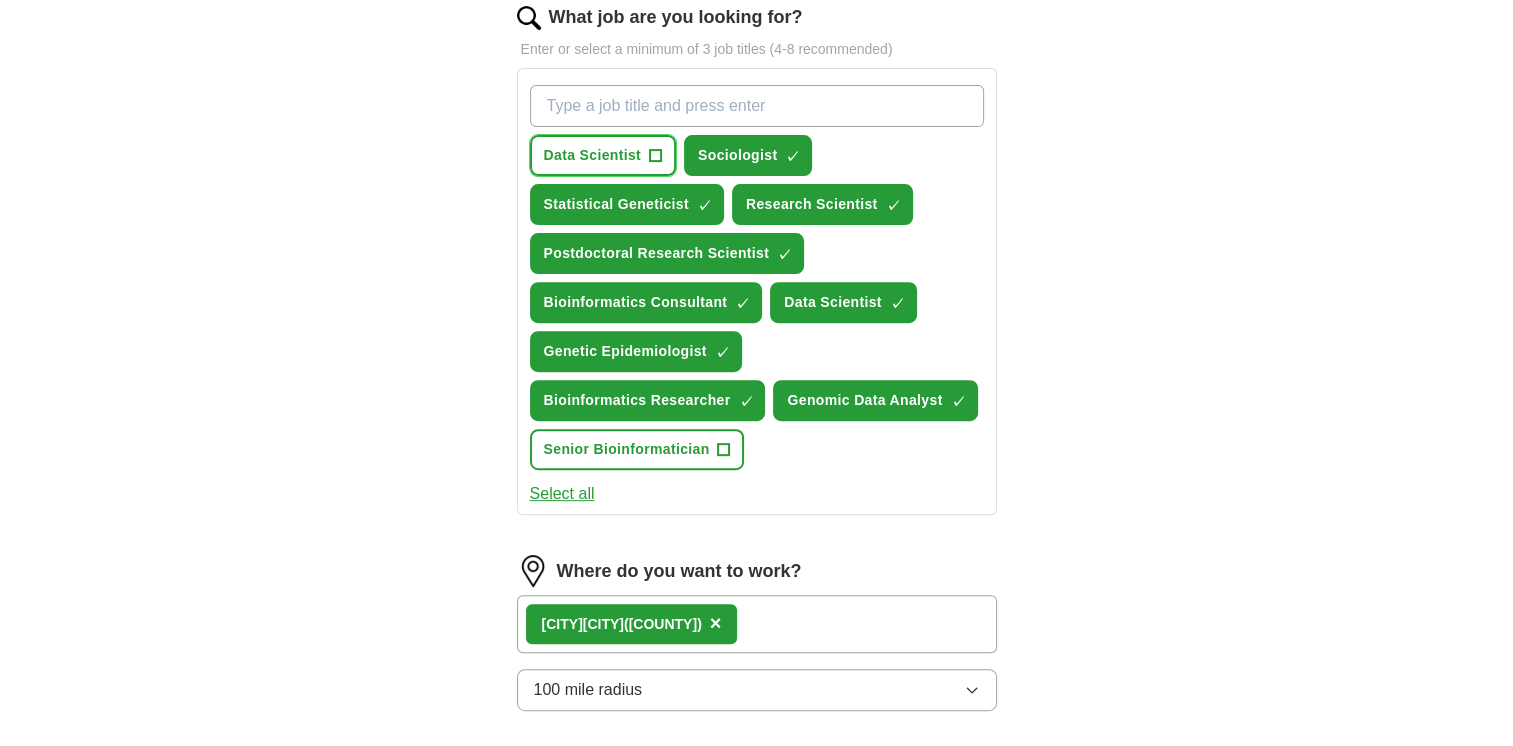 scroll, scrollTop: 1293, scrollLeft: 0, axis: vertical 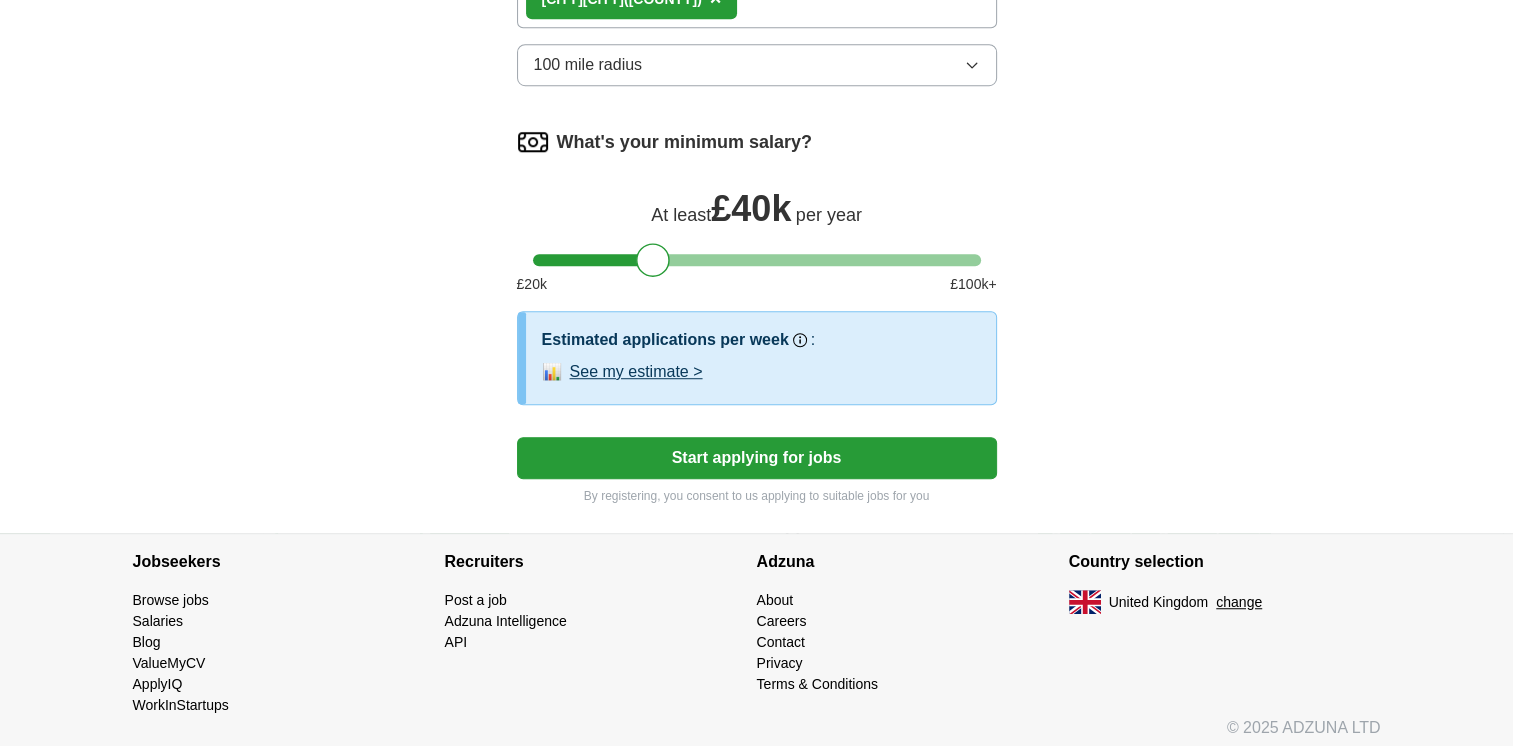 click on "Start applying for jobs" at bounding box center (757, 458) 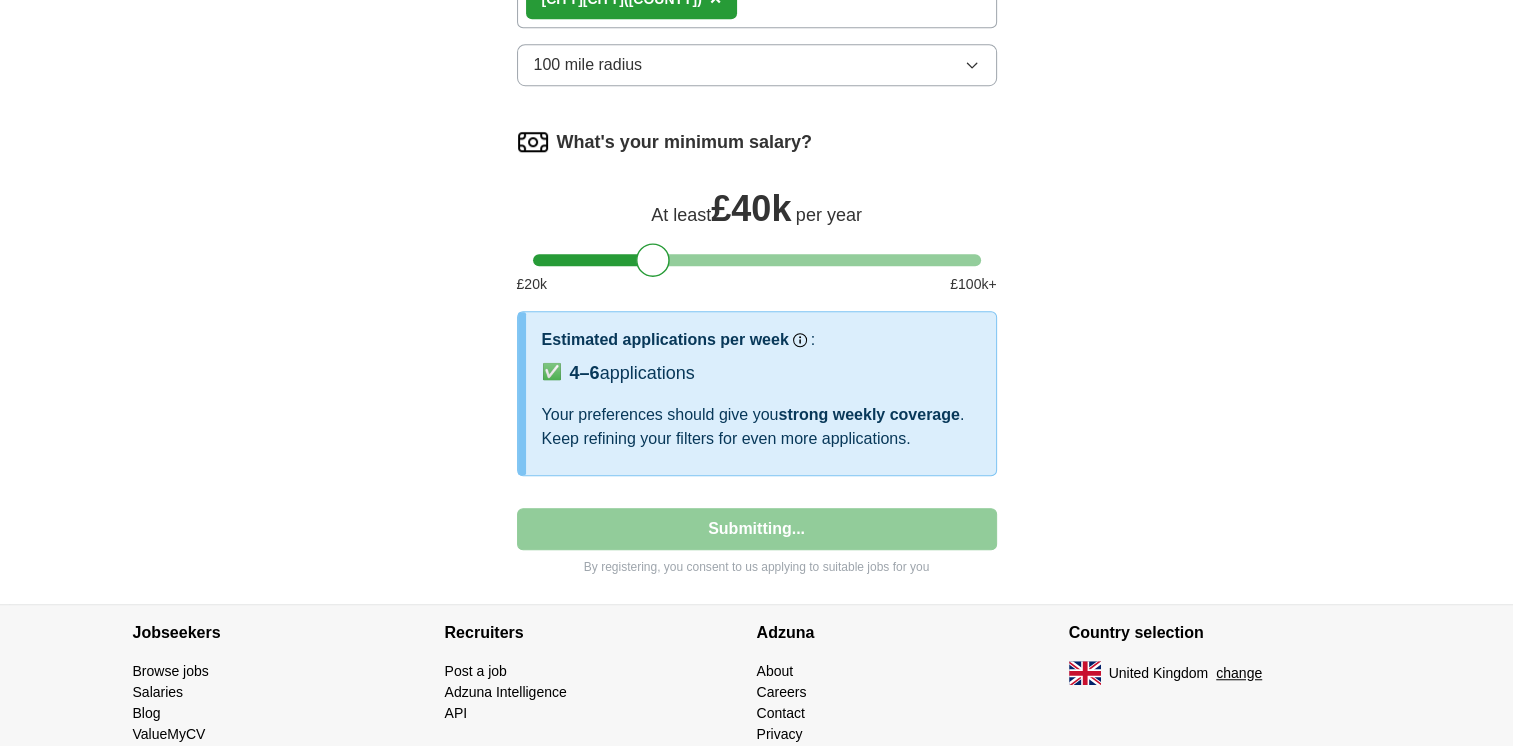 select on "**" 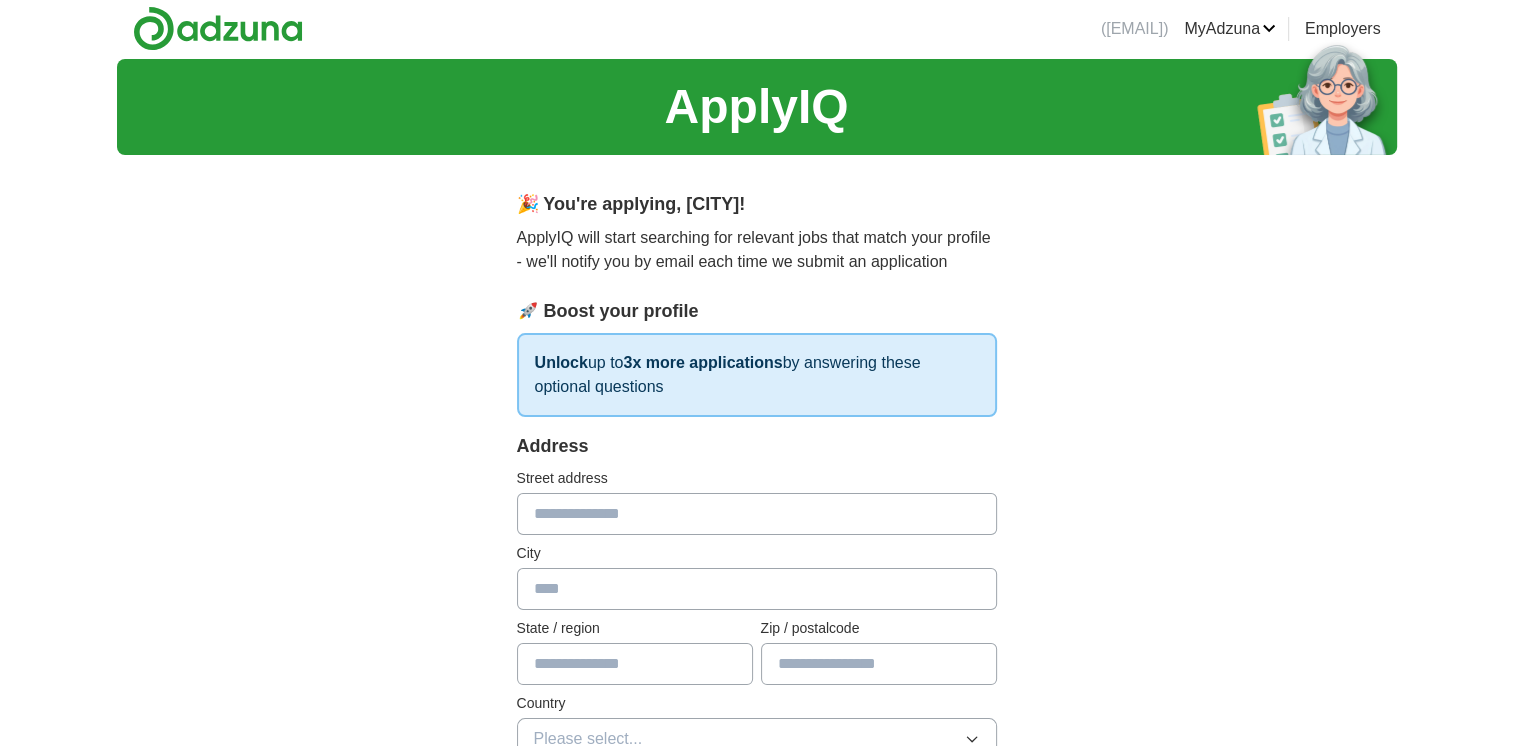 scroll, scrollTop: 0, scrollLeft: 0, axis: both 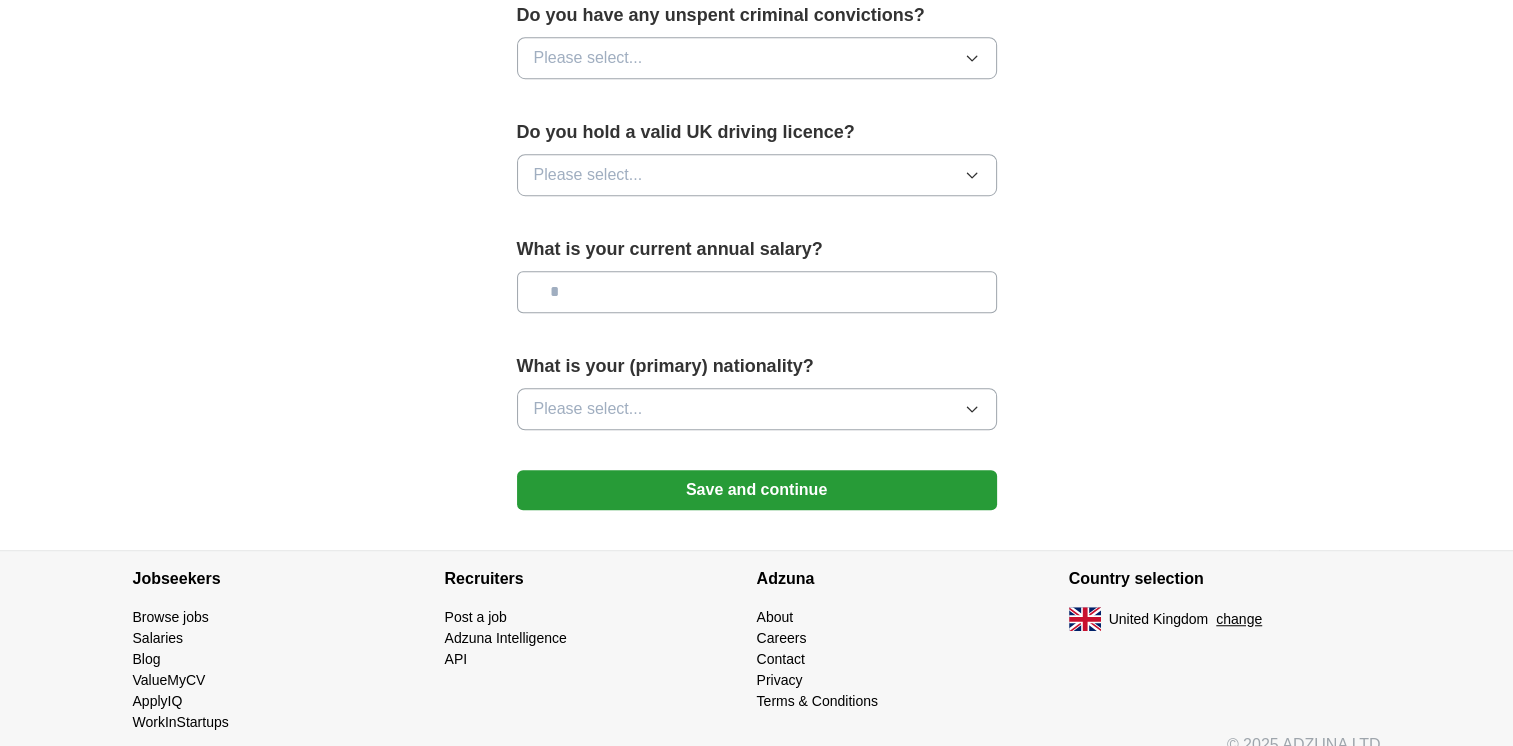 click on "change" at bounding box center (1239, 619) 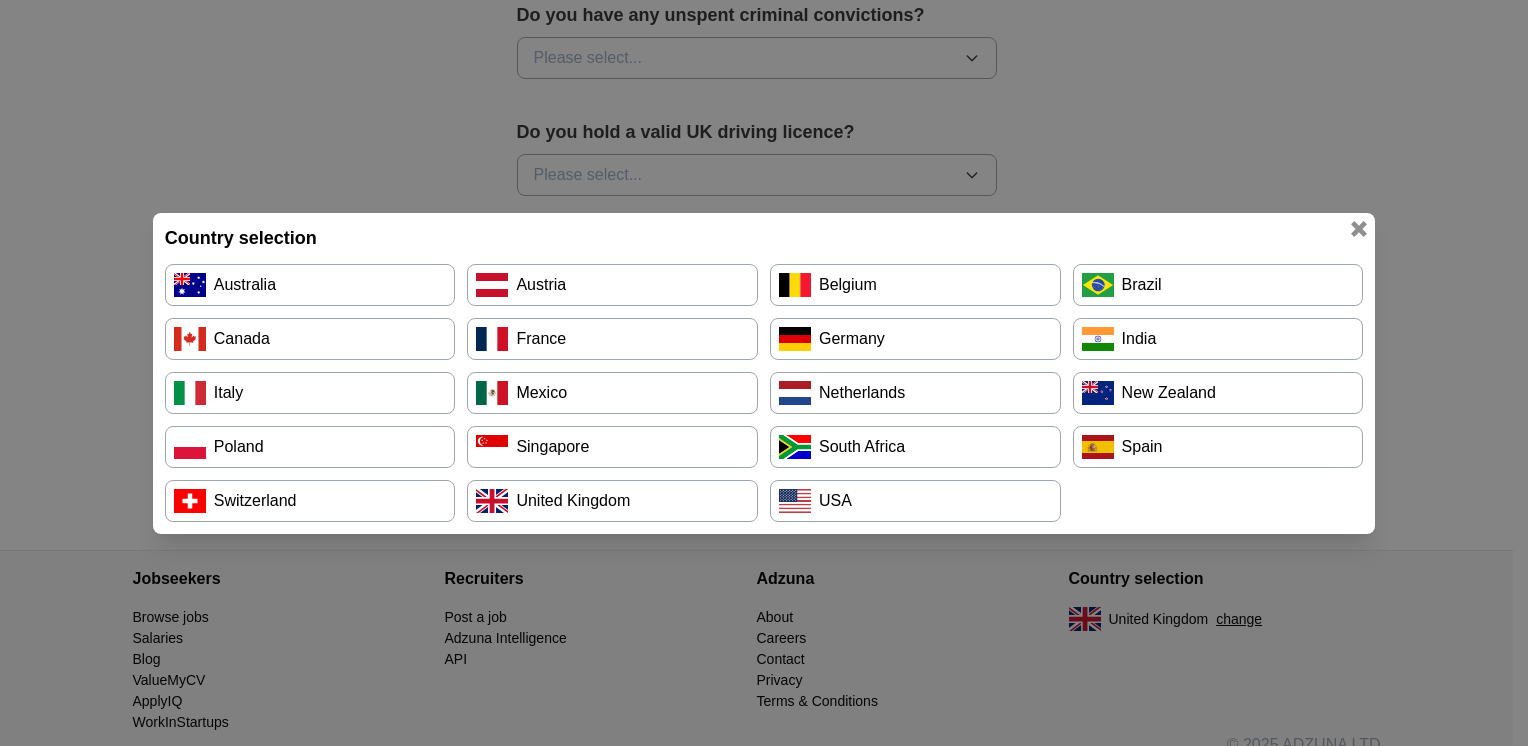 click on "Switzerland" at bounding box center (310, 501) 